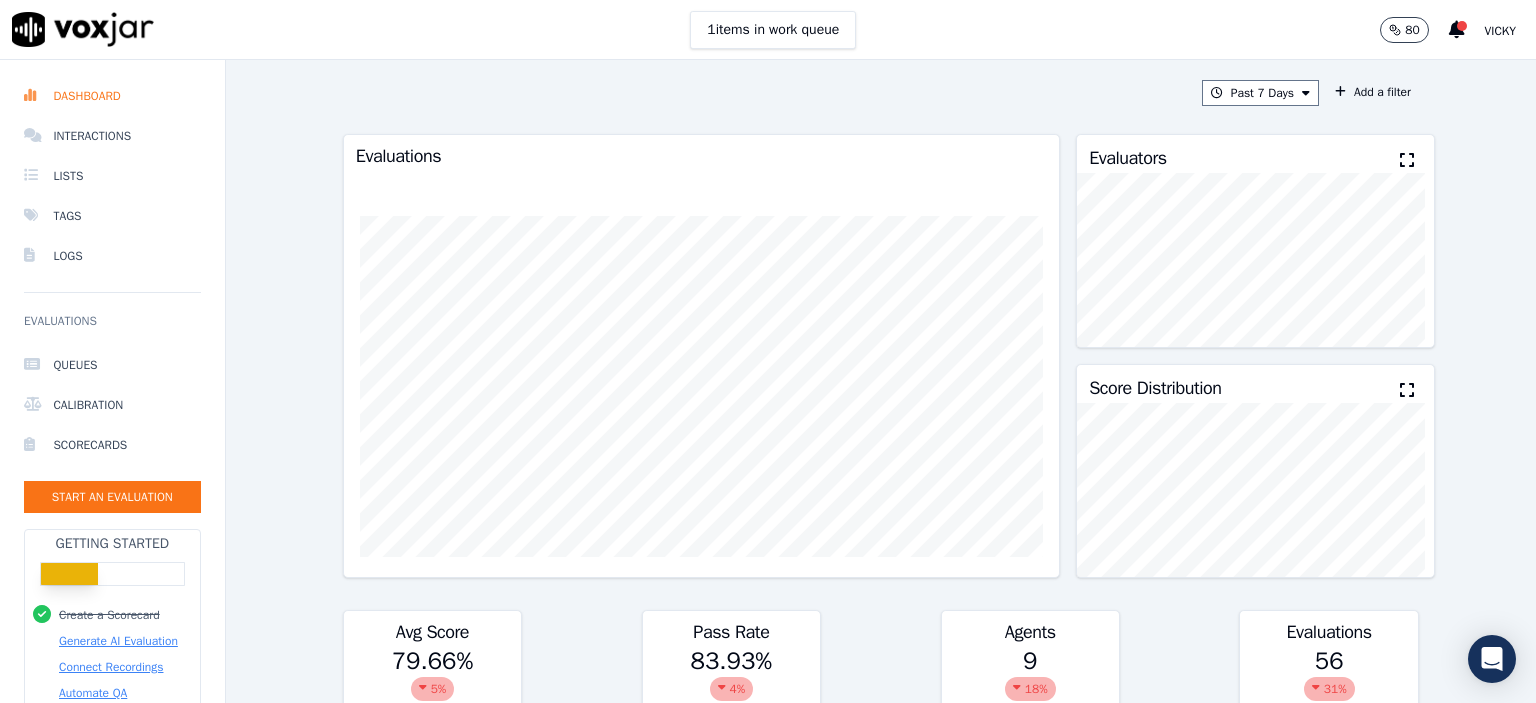 scroll, scrollTop: 0, scrollLeft: 0, axis: both 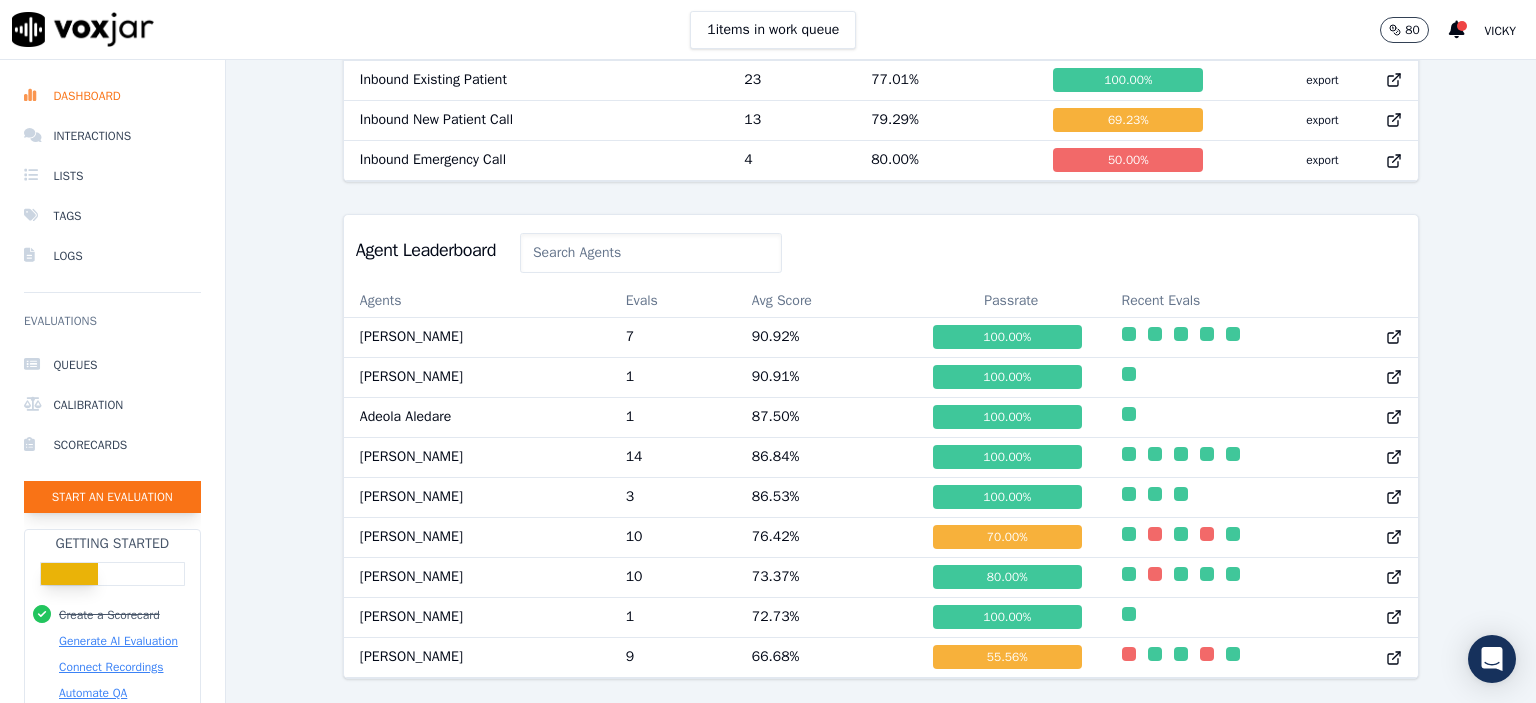 click on "Start an Evaluation" 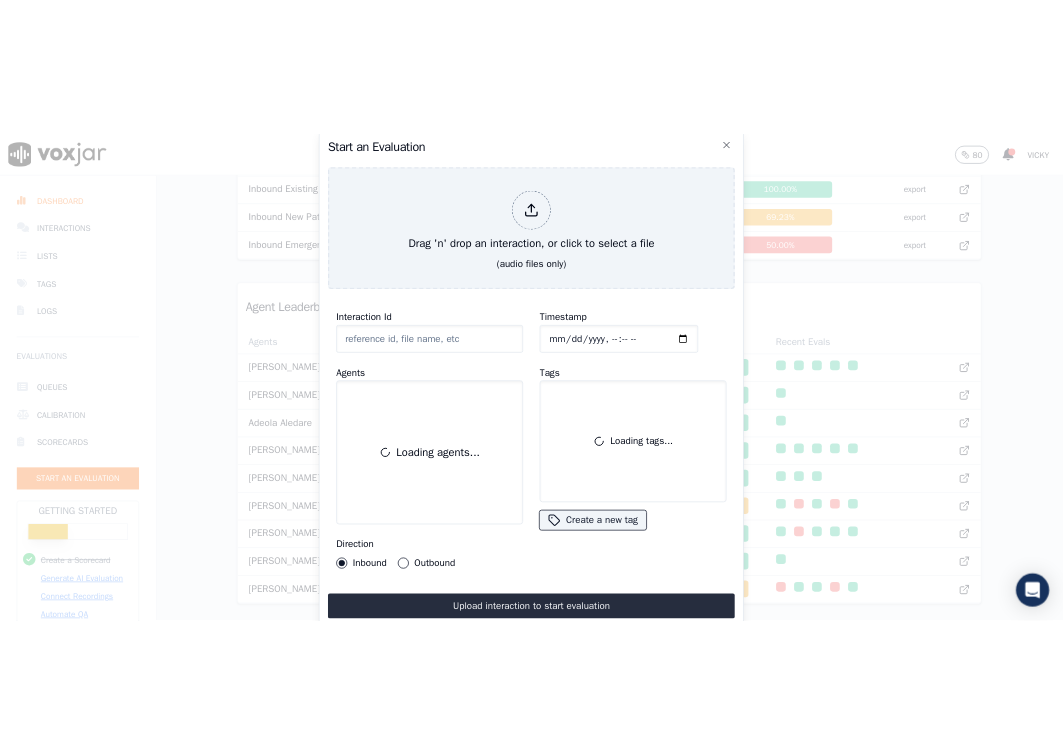 scroll, scrollTop: 122, scrollLeft: 0, axis: vertical 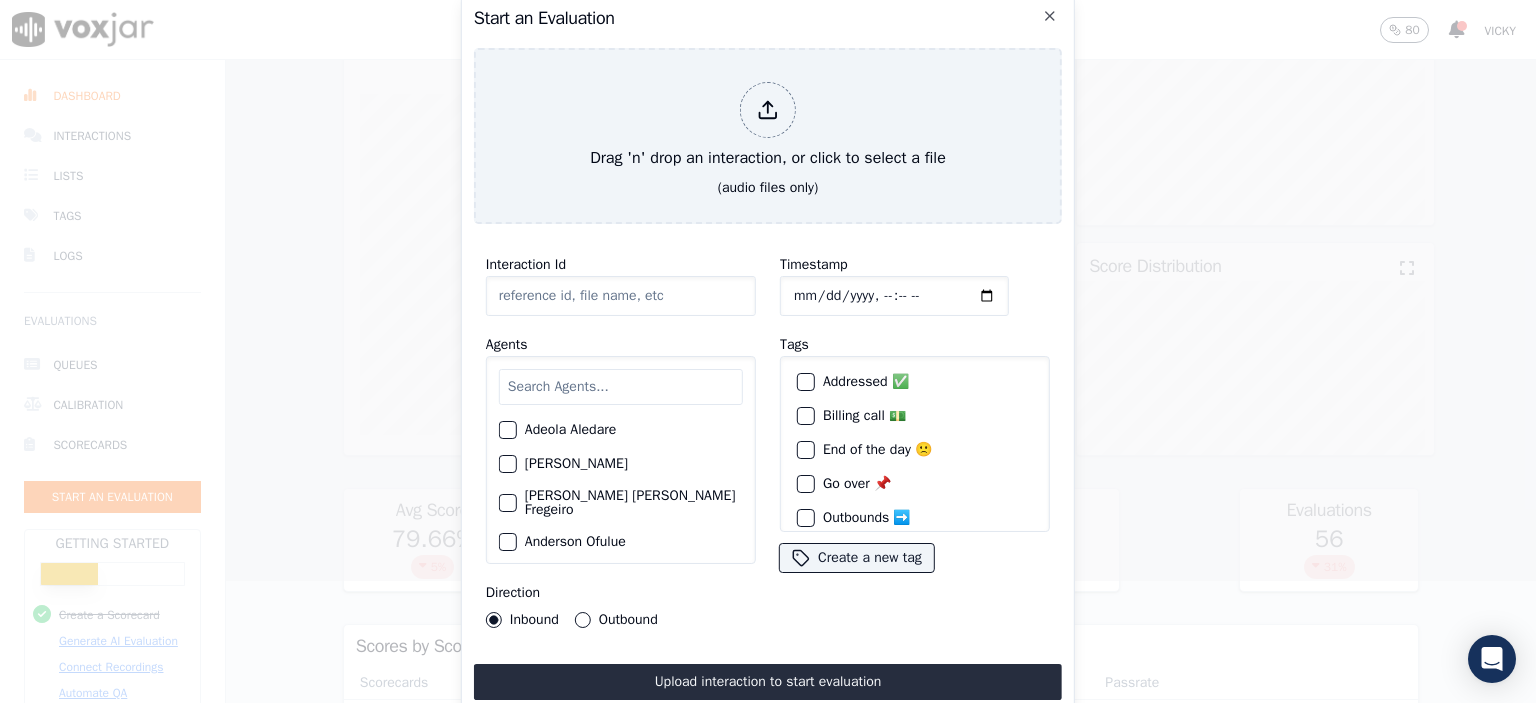 click on "Interaction Id" 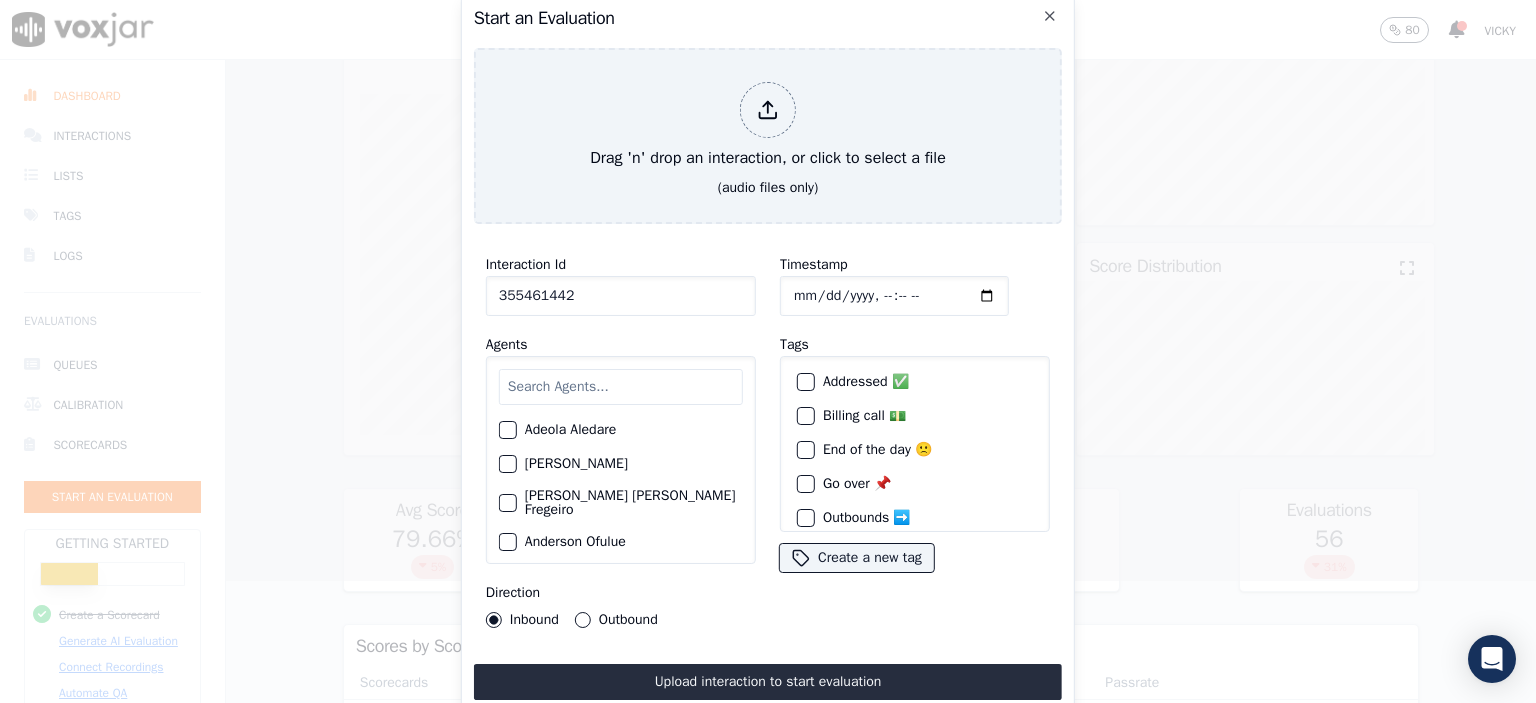 type on "355461442" 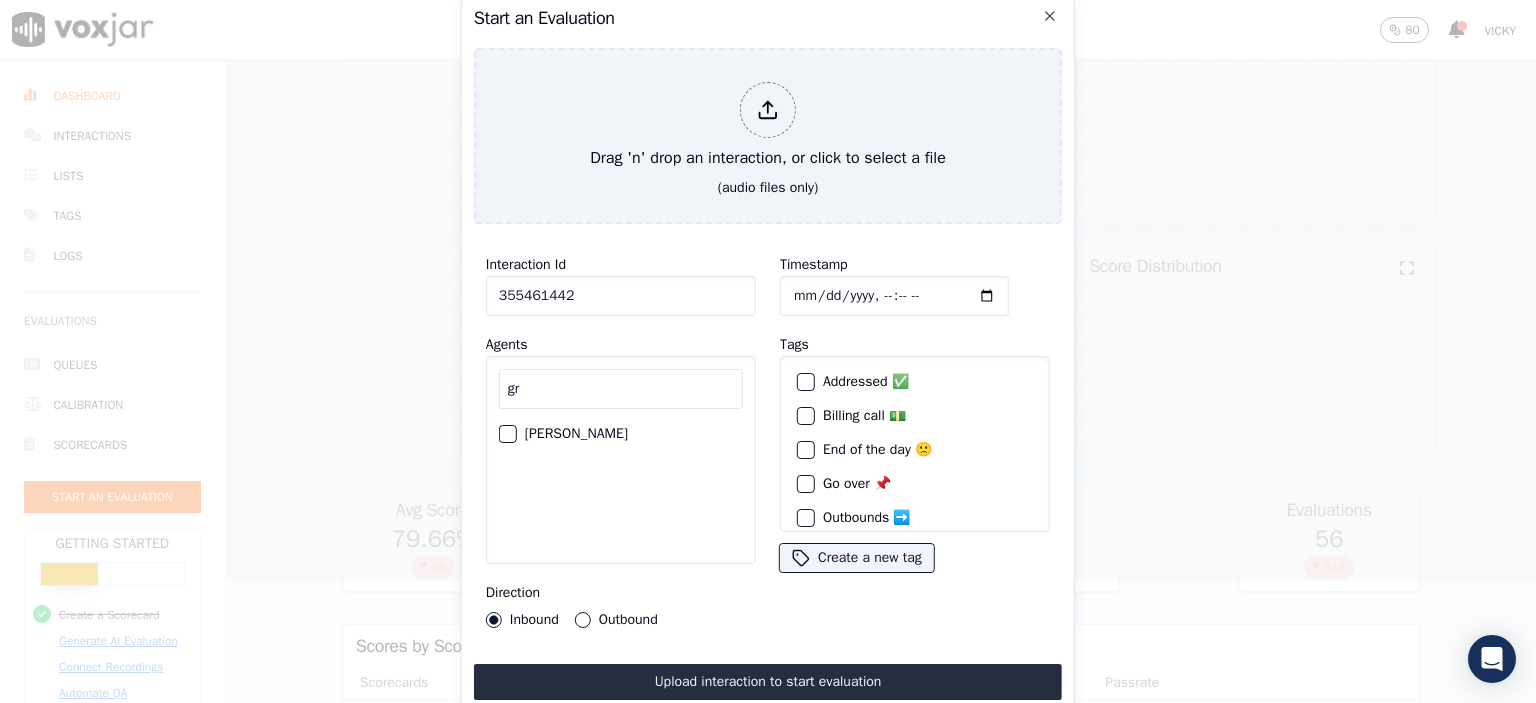 type on "gr" 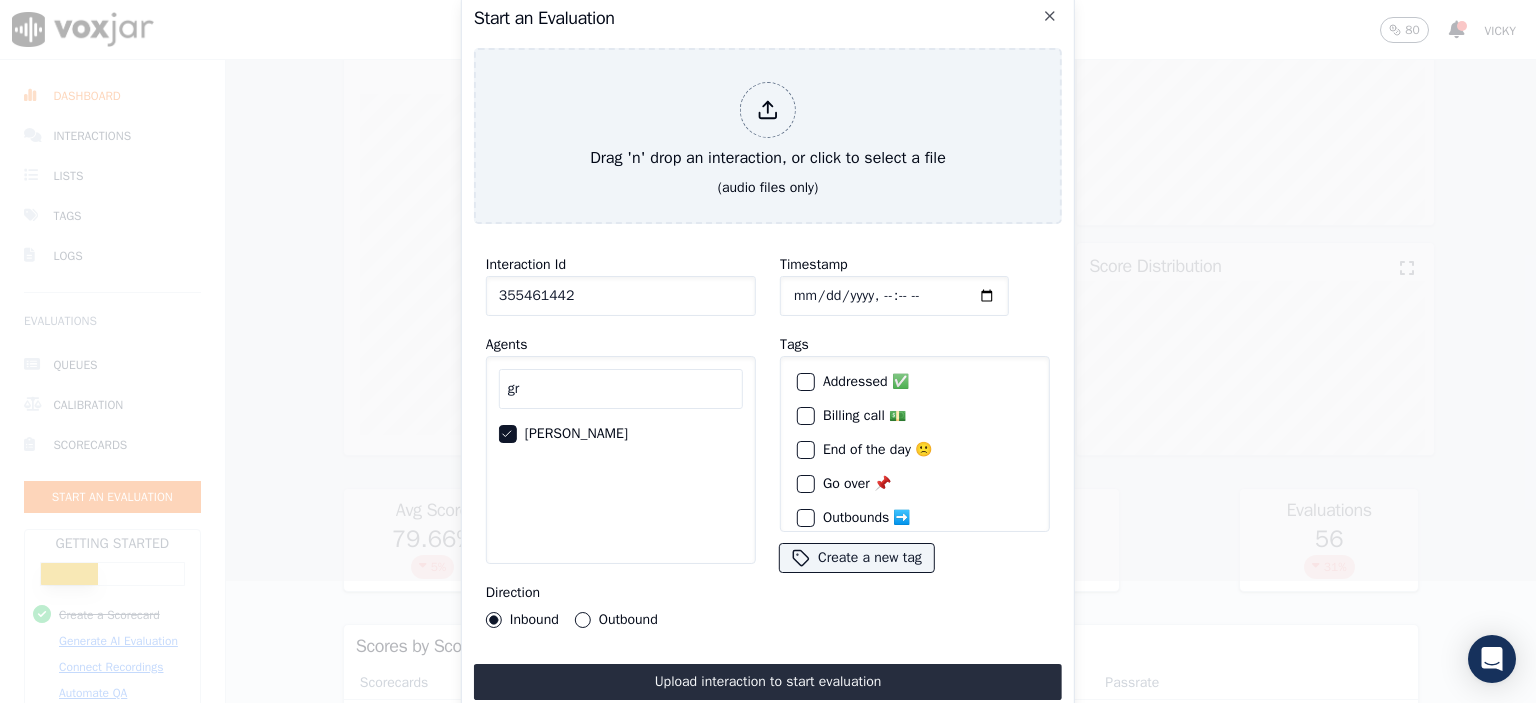 scroll, scrollTop: 58, scrollLeft: 0, axis: vertical 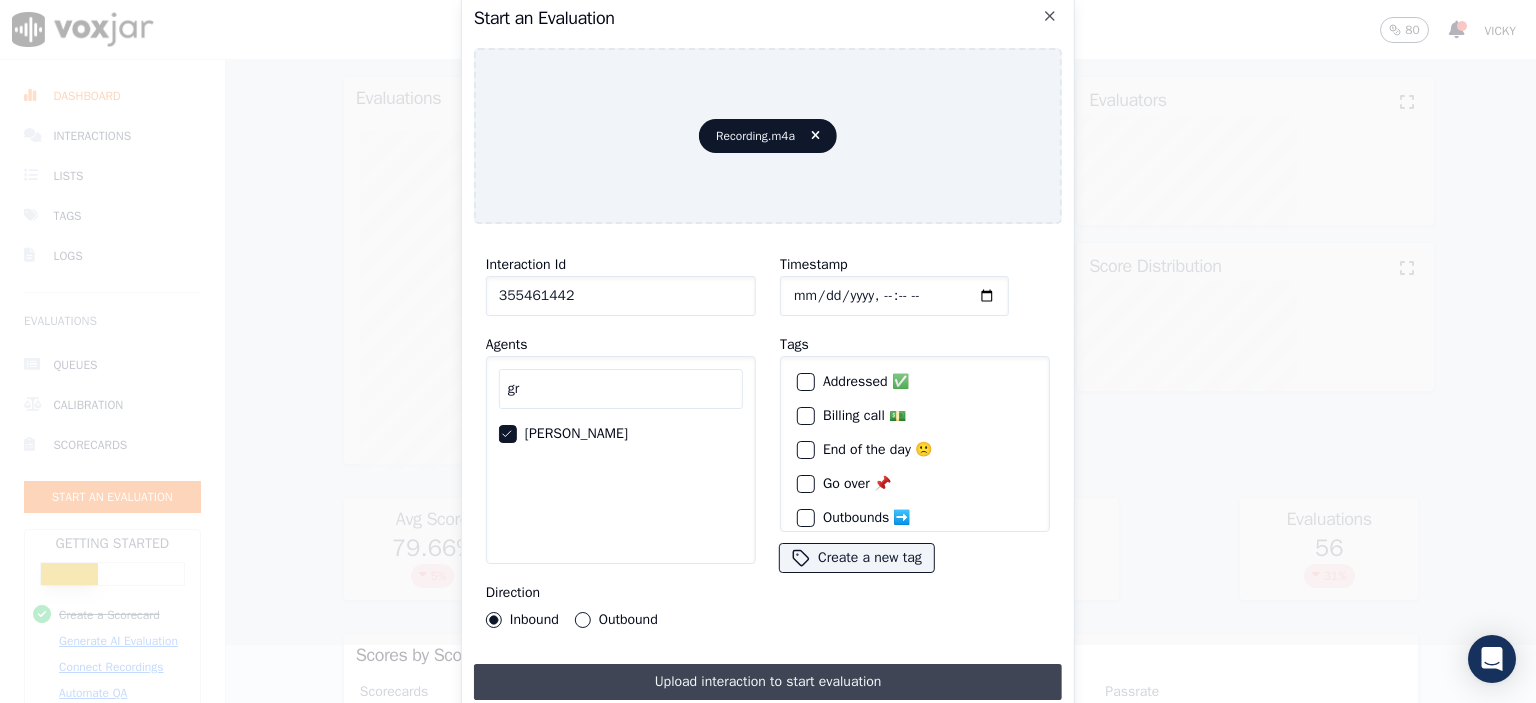 click on "Upload interaction to start evaluation" at bounding box center (768, 682) 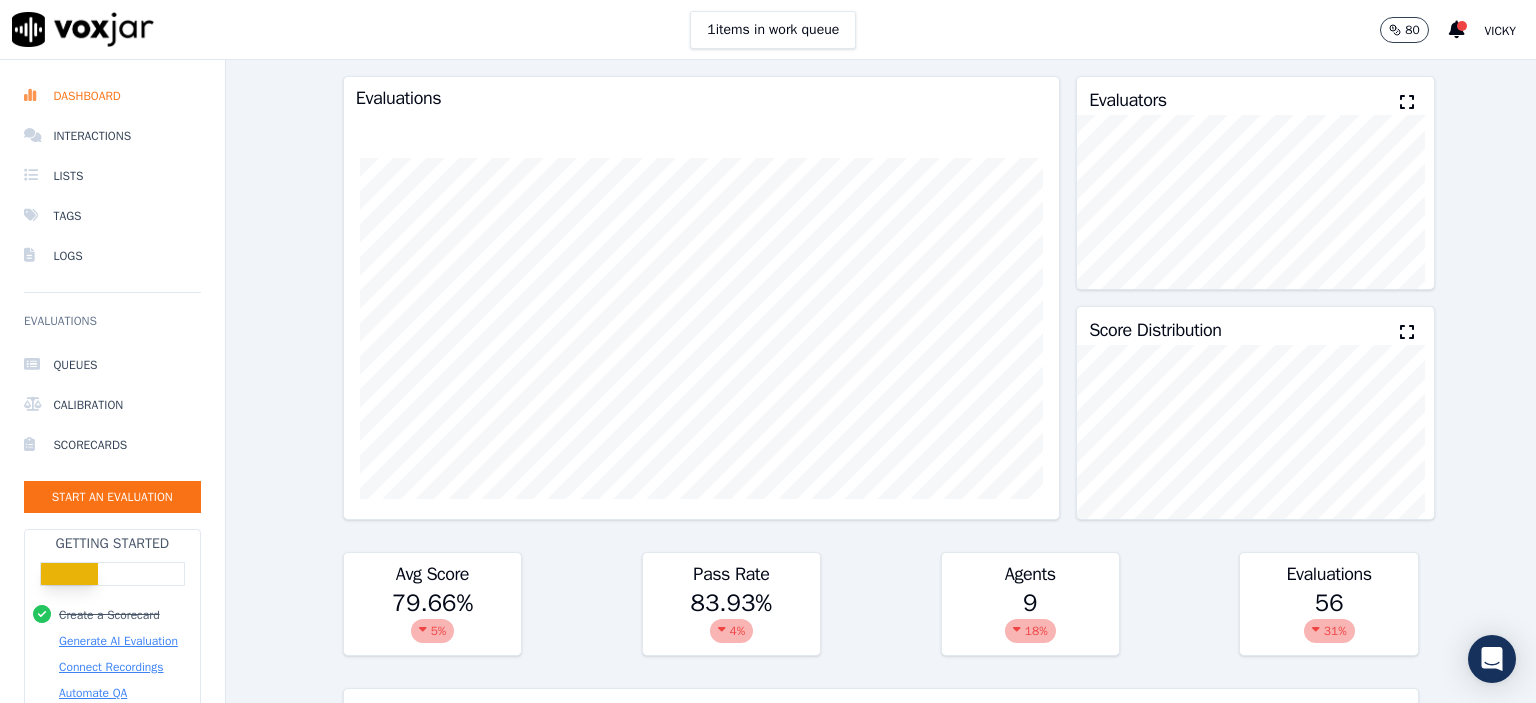scroll, scrollTop: 0, scrollLeft: 0, axis: both 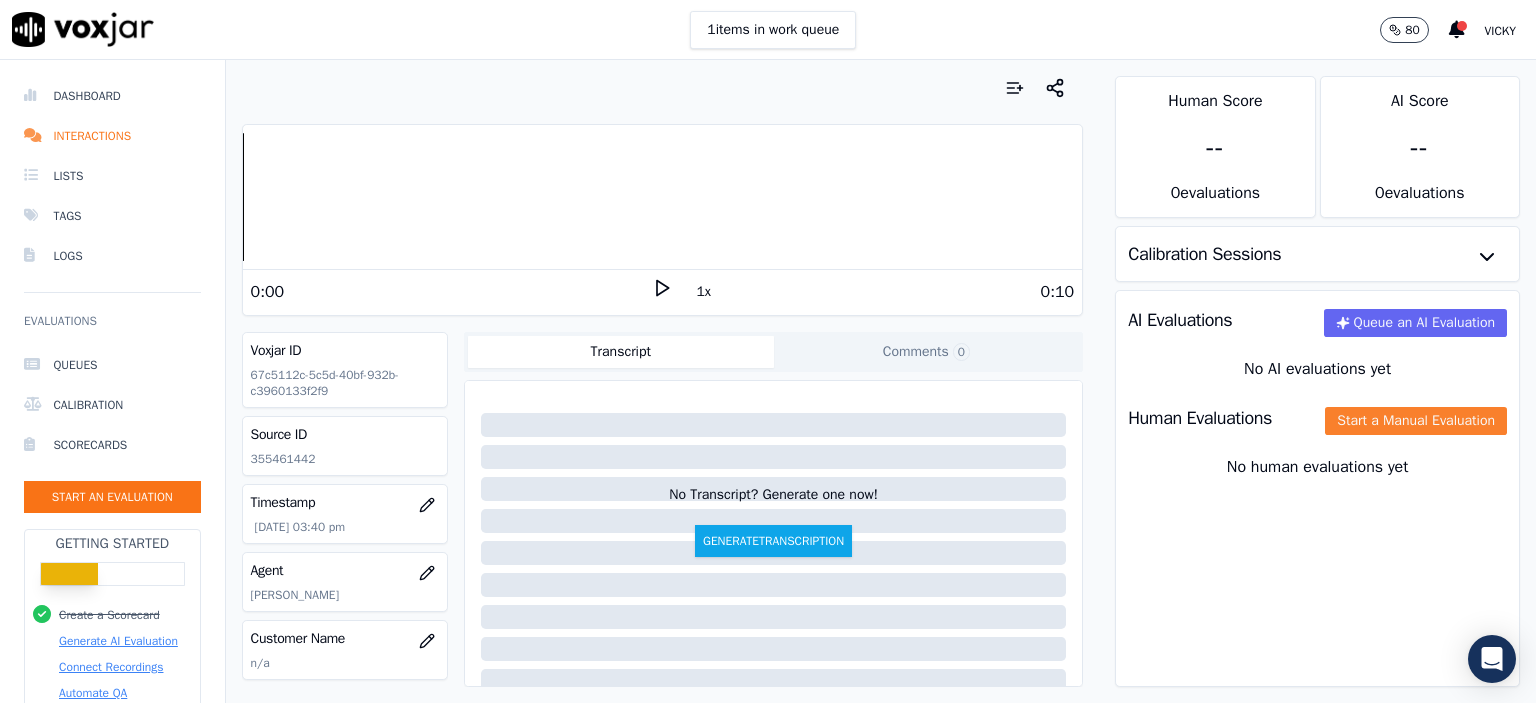 click on "Start a Manual Evaluation" 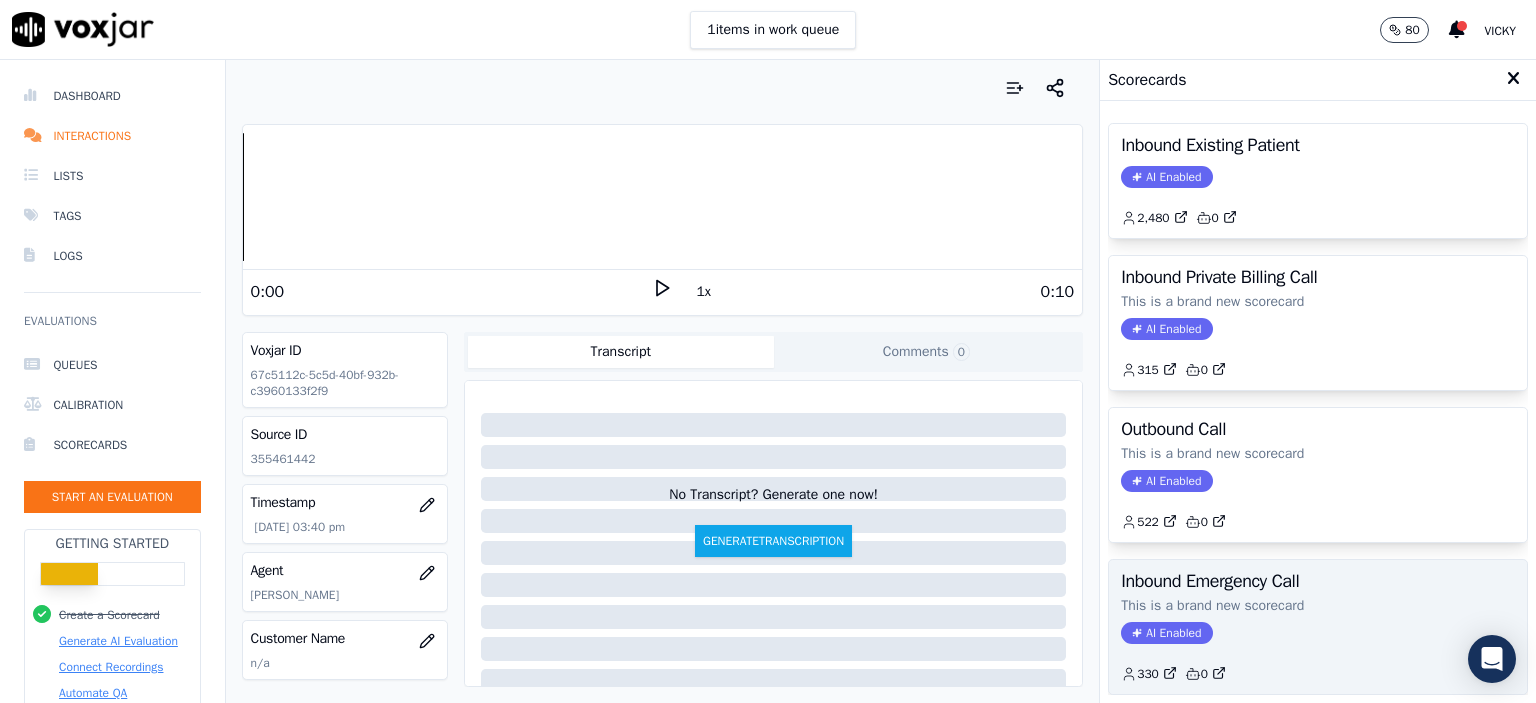 scroll, scrollTop: 0, scrollLeft: 0, axis: both 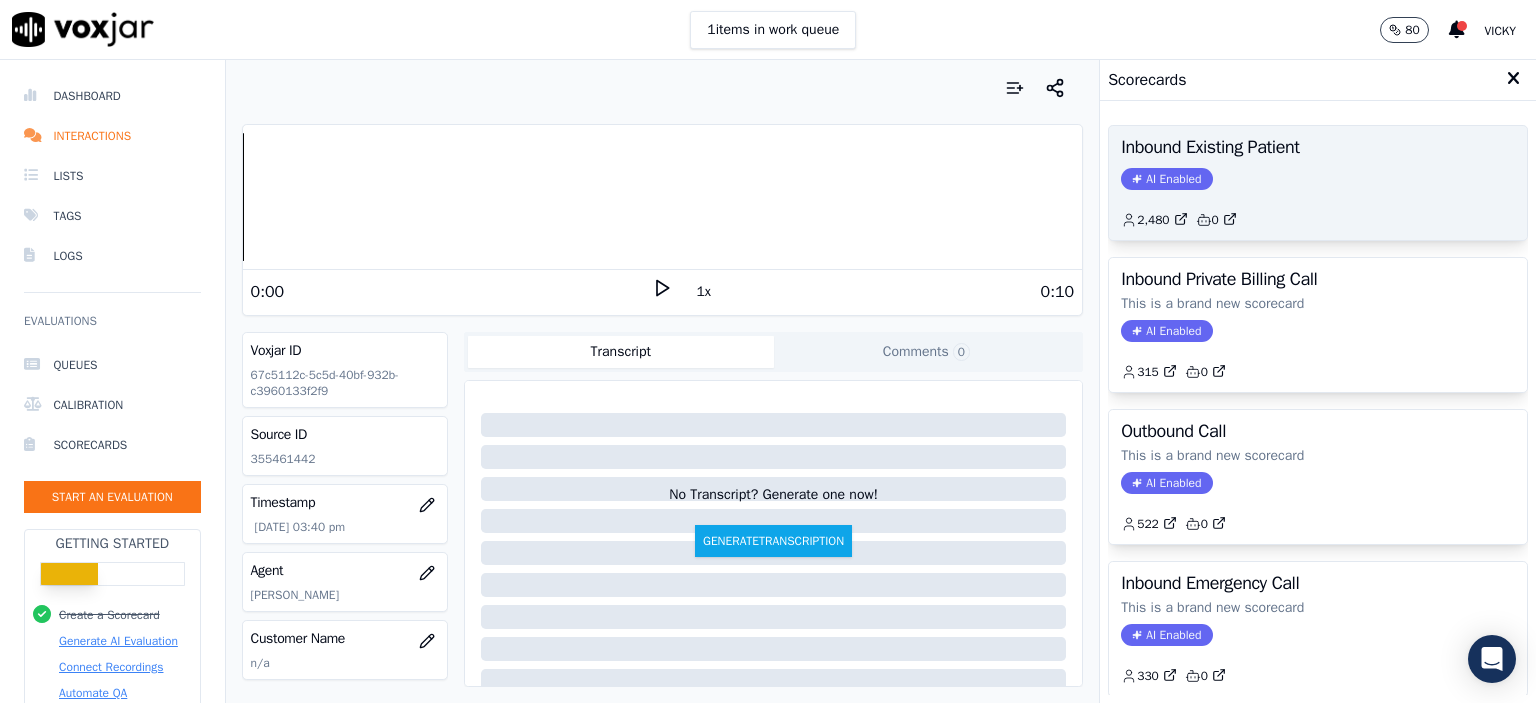 click on "AI Enabled" 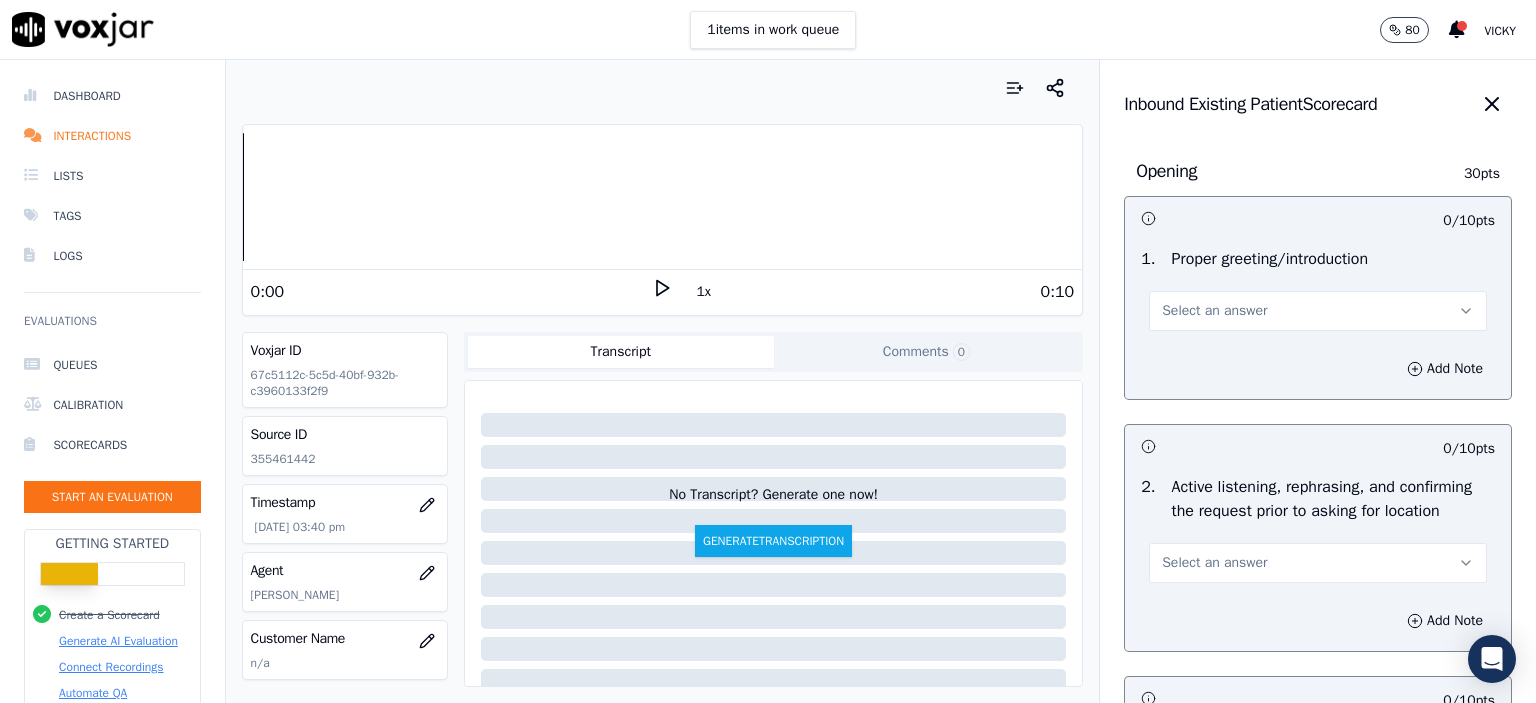 click on "Select an answer" at bounding box center [1318, 311] 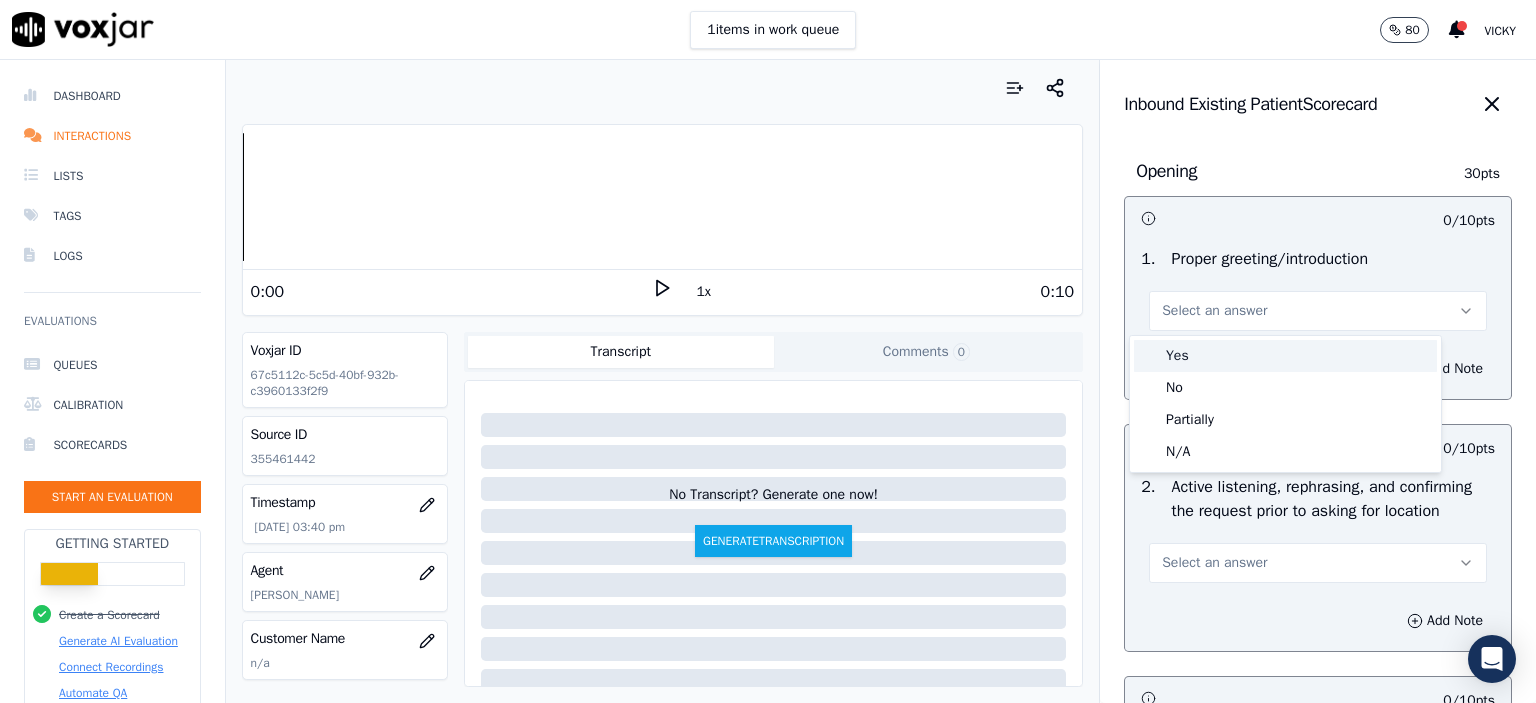 click on "Yes" at bounding box center [1285, 356] 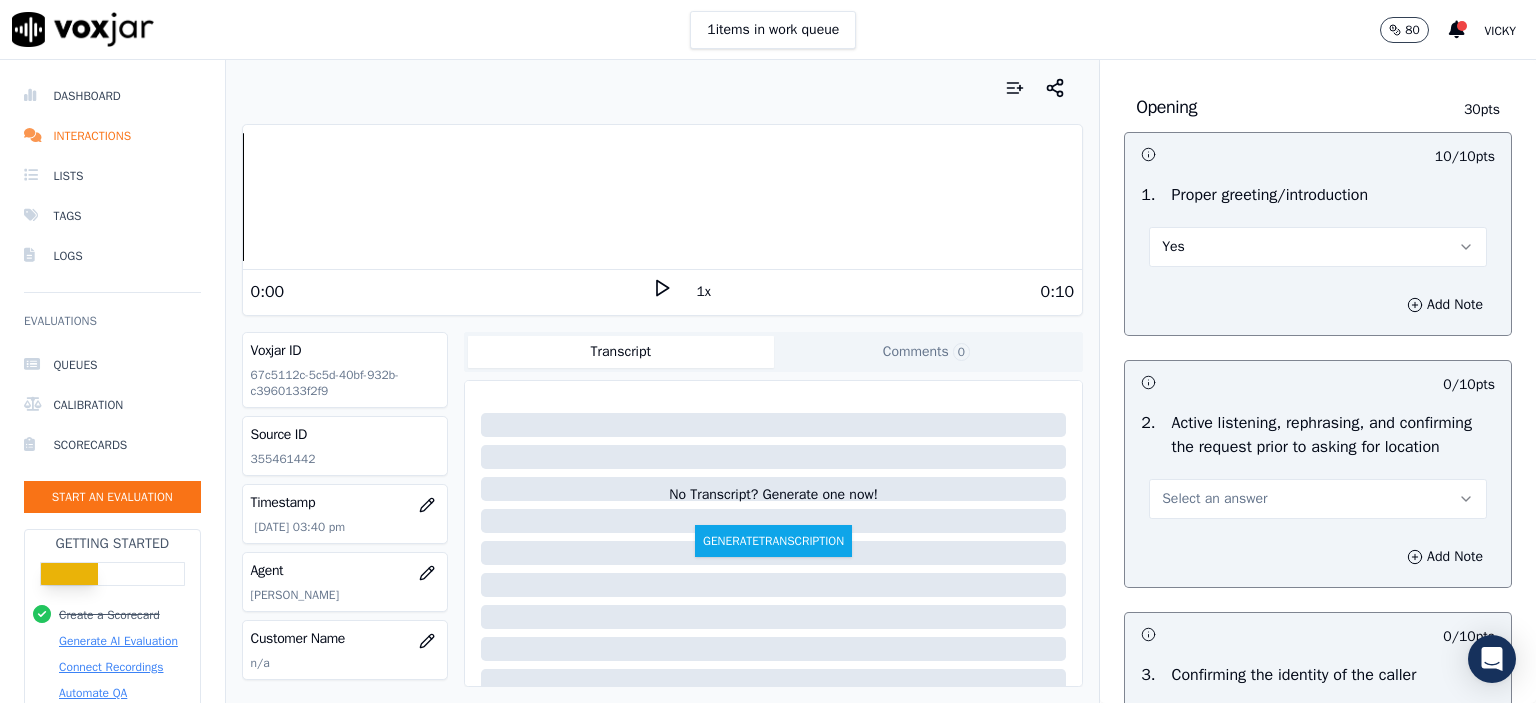 scroll, scrollTop: 200, scrollLeft: 0, axis: vertical 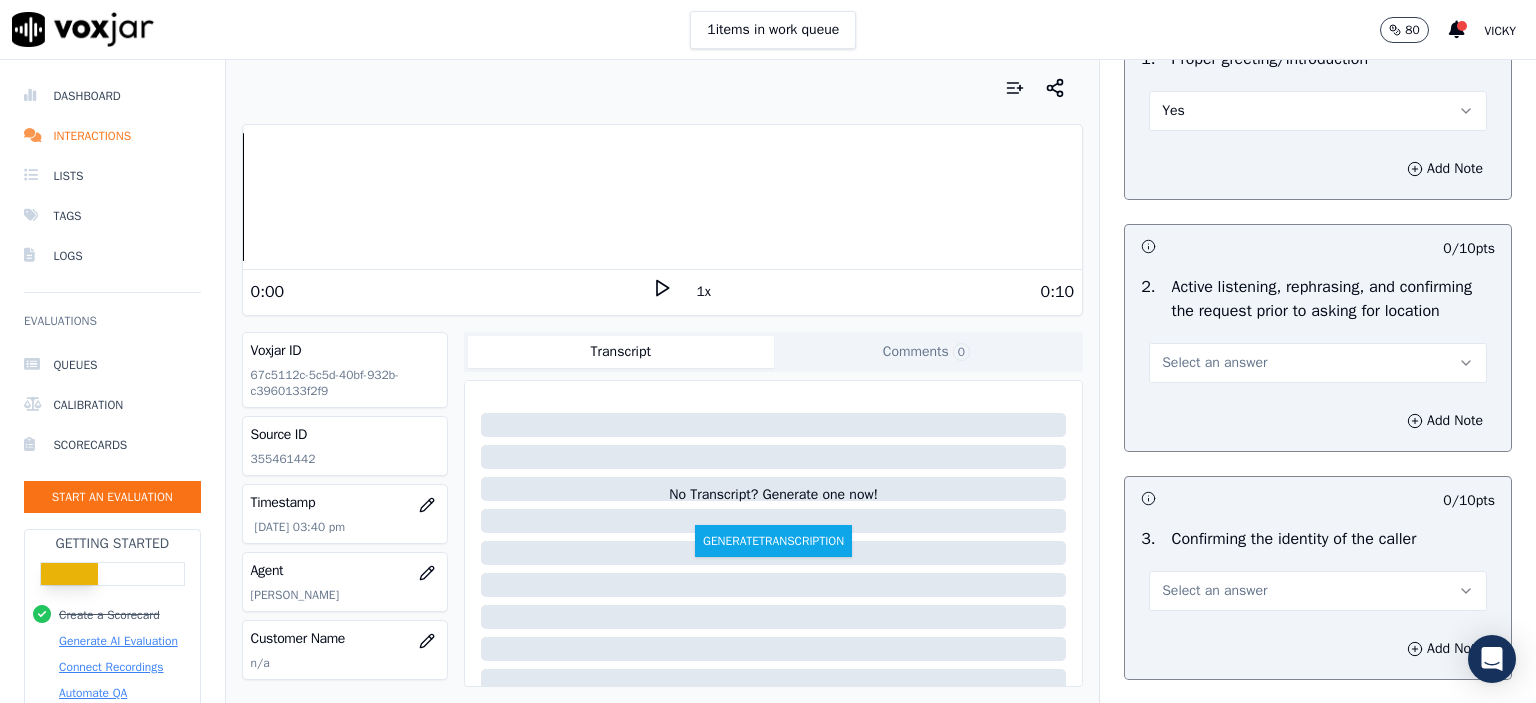 click on "Select an answer" at bounding box center [1214, 363] 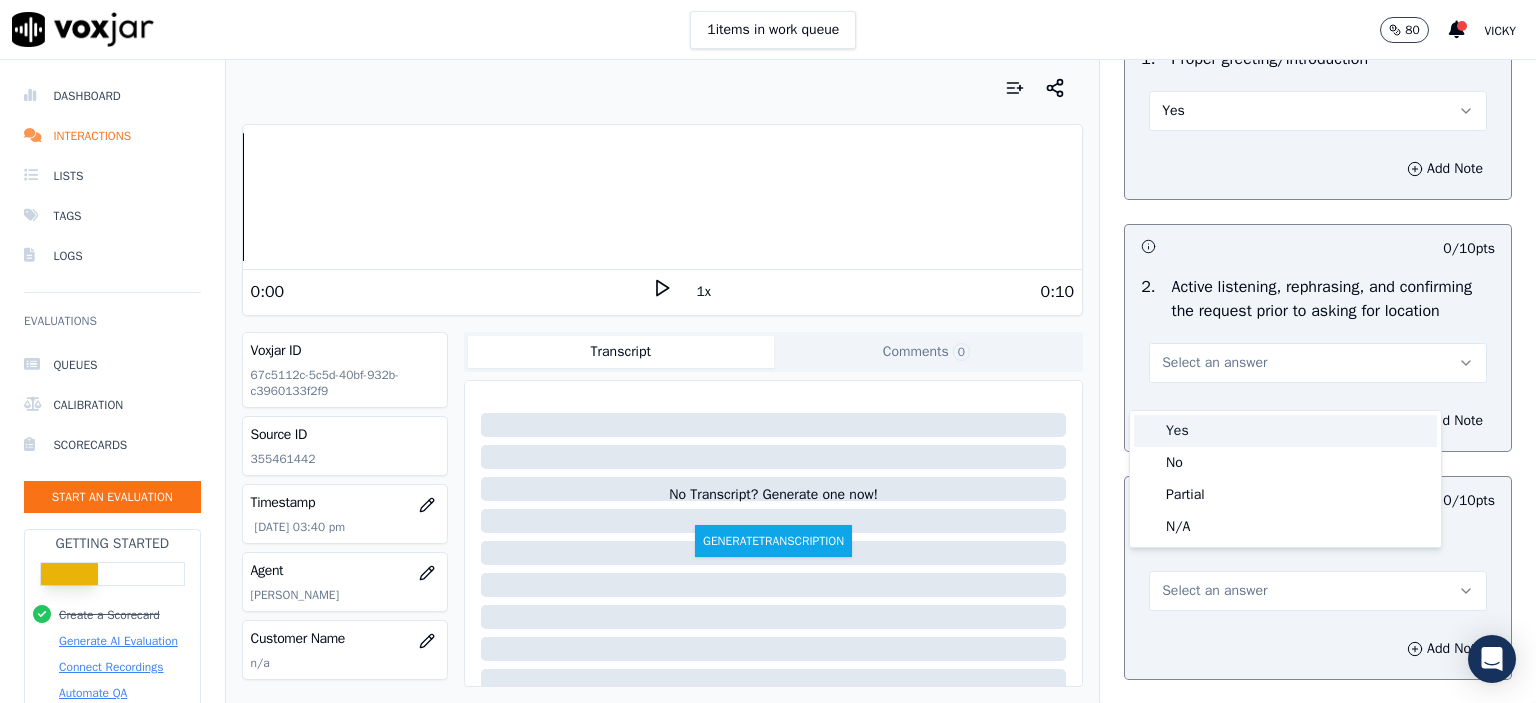 click on "Yes" at bounding box center [1285, 431] 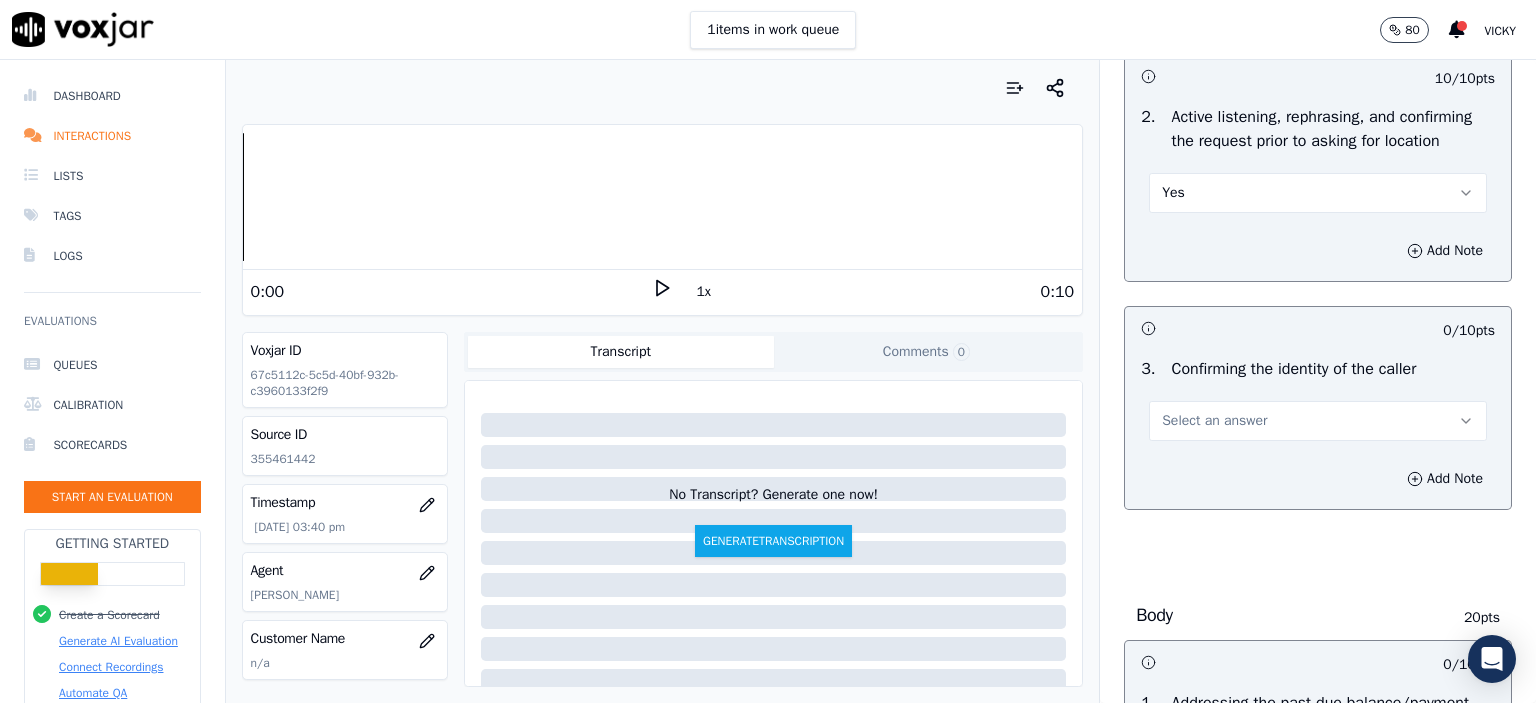 scroll, scrollTop: 400, scrollLeft: 0, axis: vertical 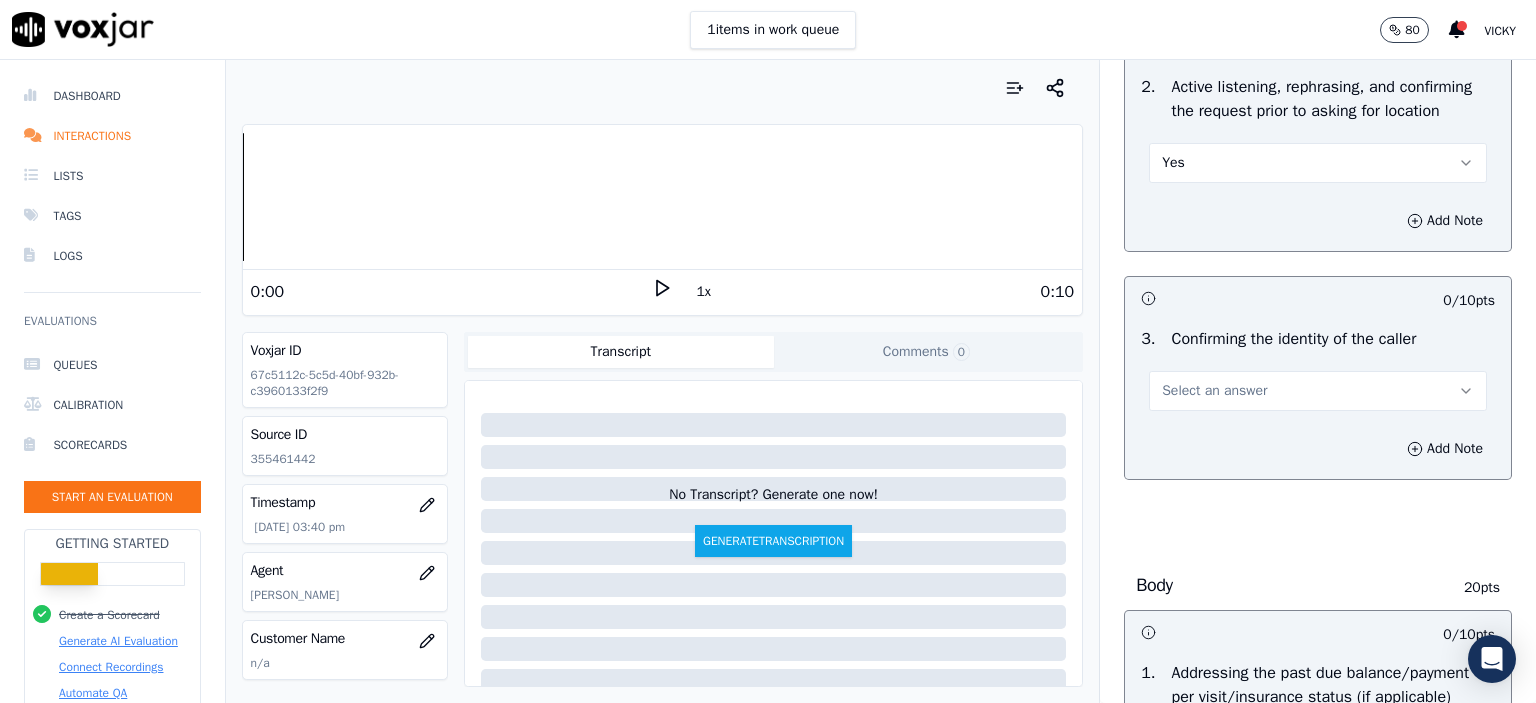 click on "Select an answer" at bounding box center [1318, 391] 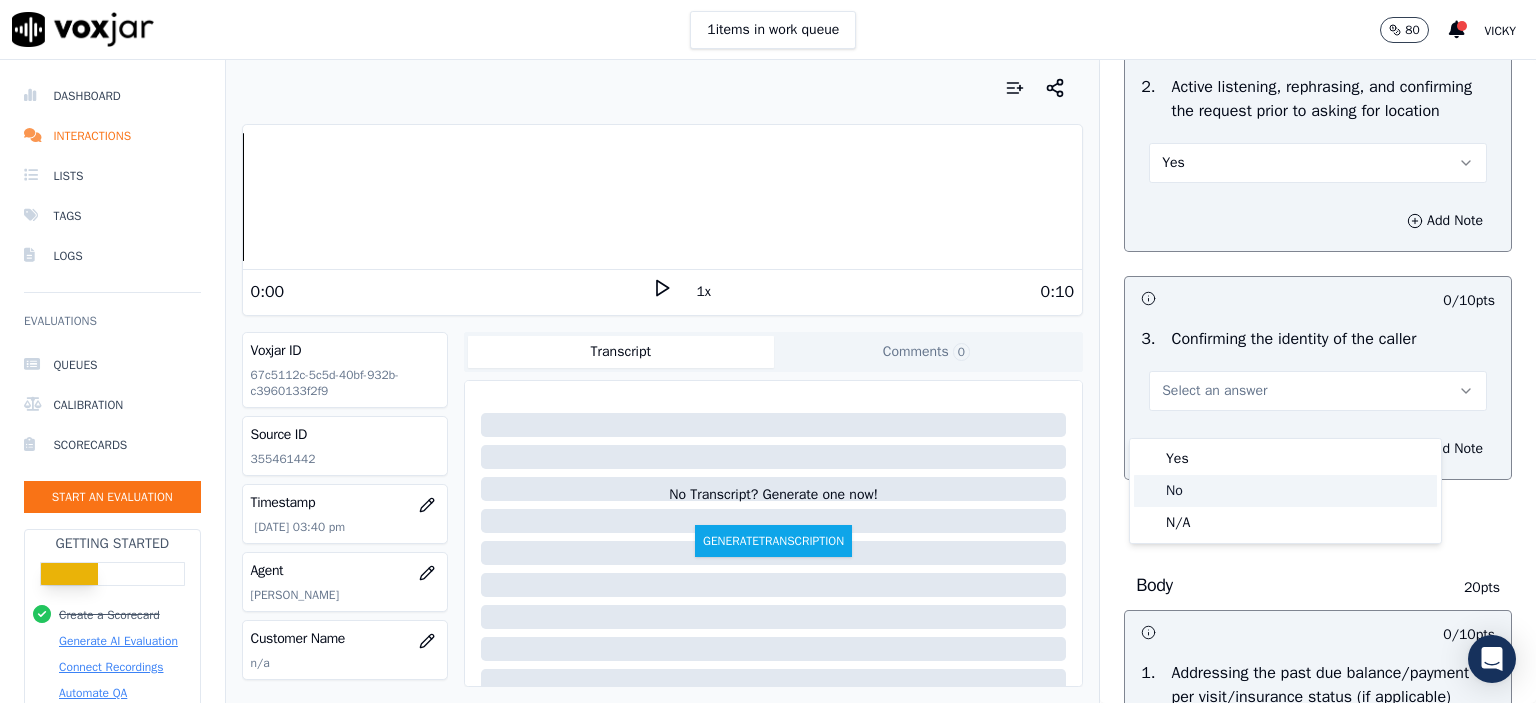 click on "No" 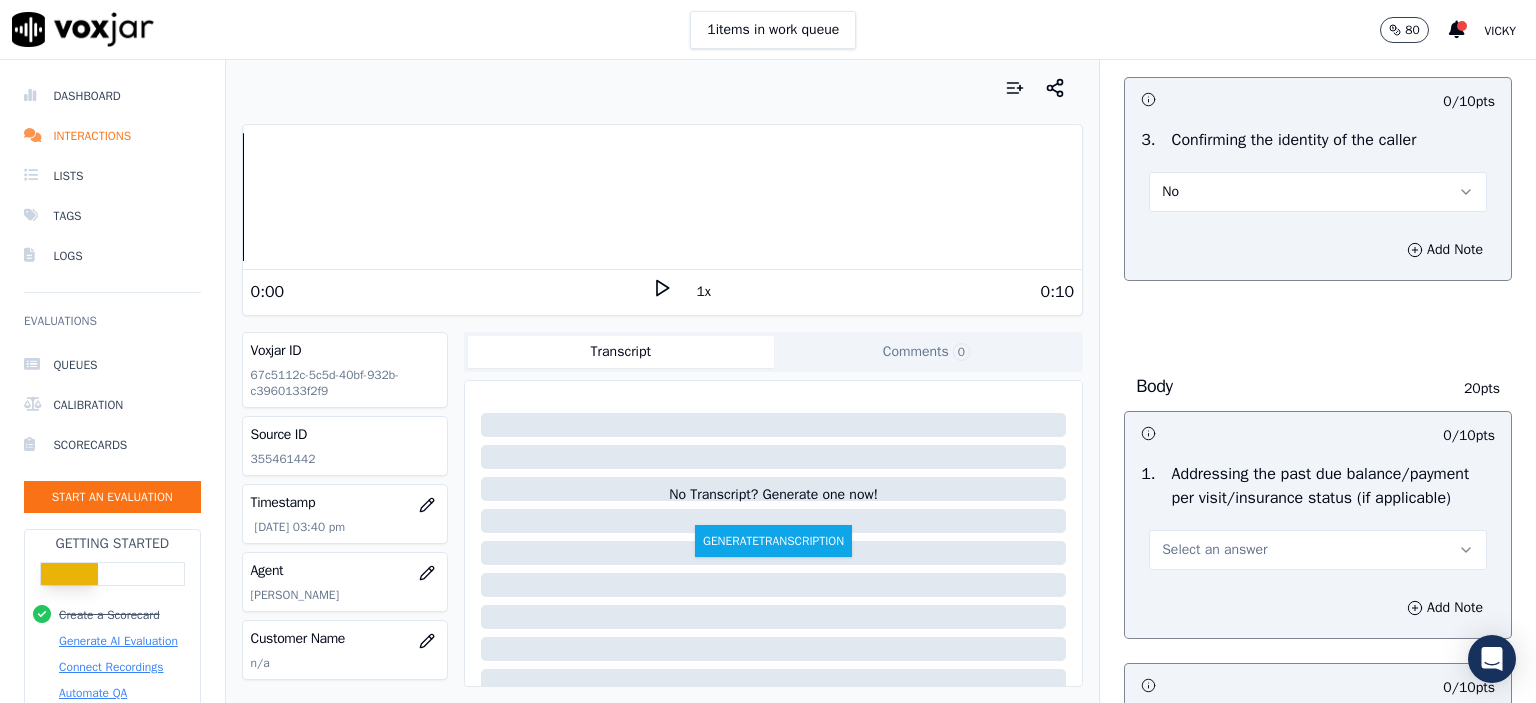 scroll, scrollTop: 600, scrollLeft: 0, axis: vertical 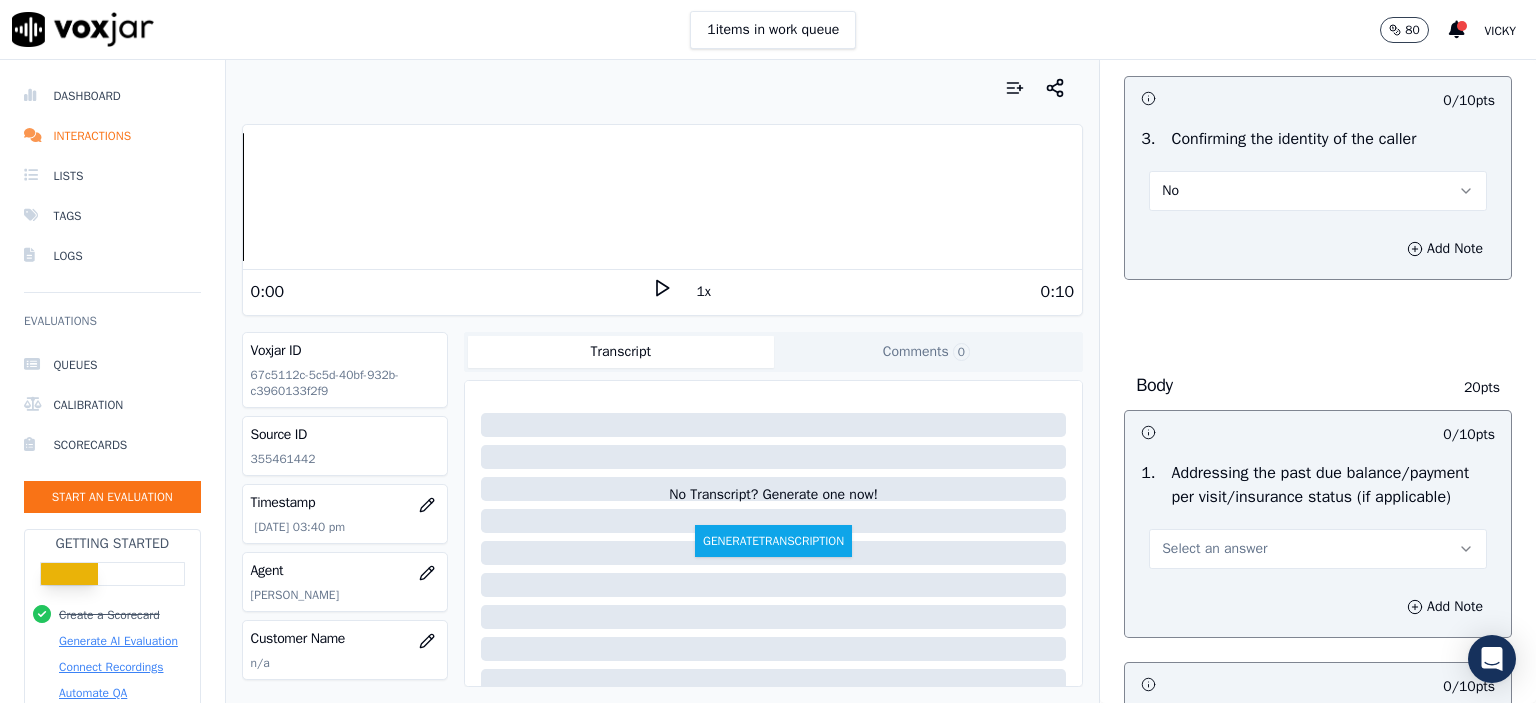 click on "Select an answer" at bounding box center [1214, 549] 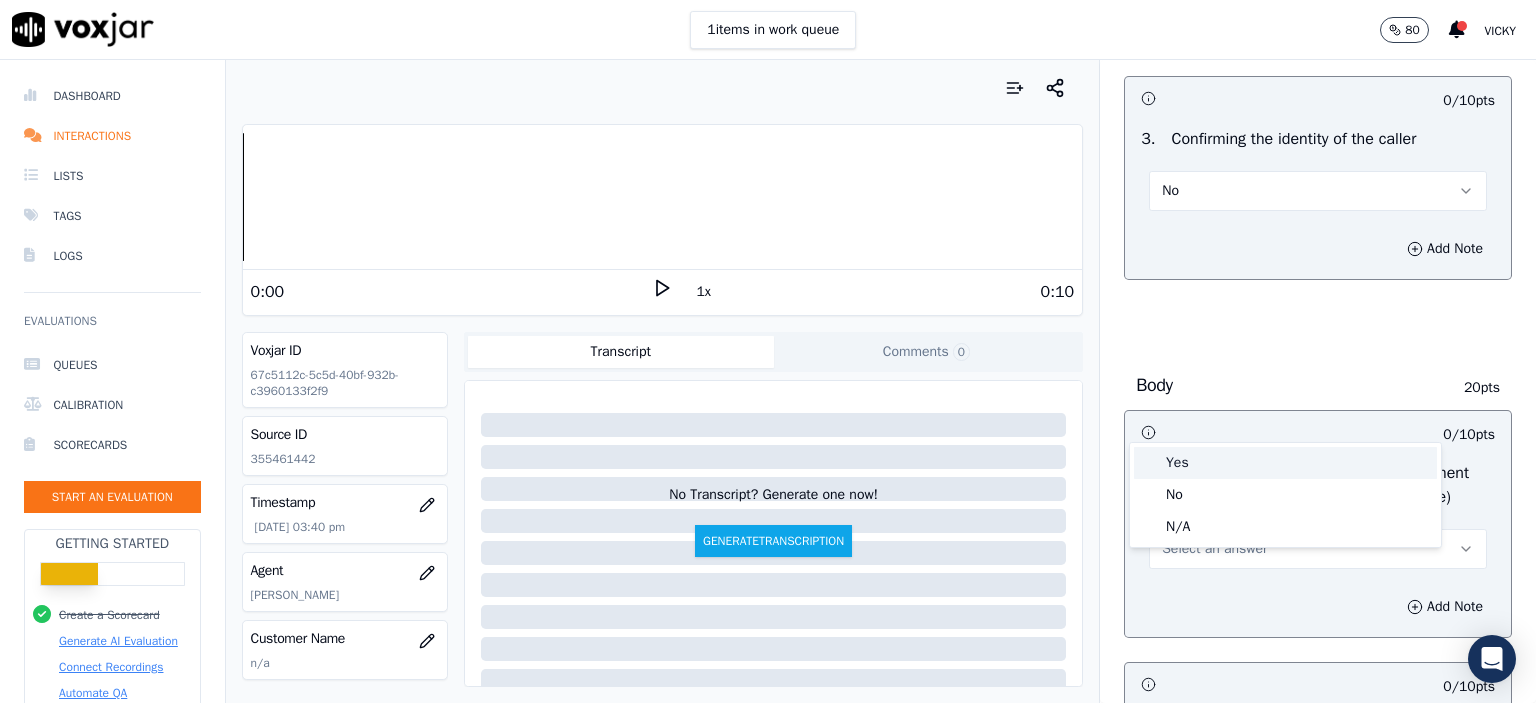 click on "Yes" at bounding box center [1285, 463] 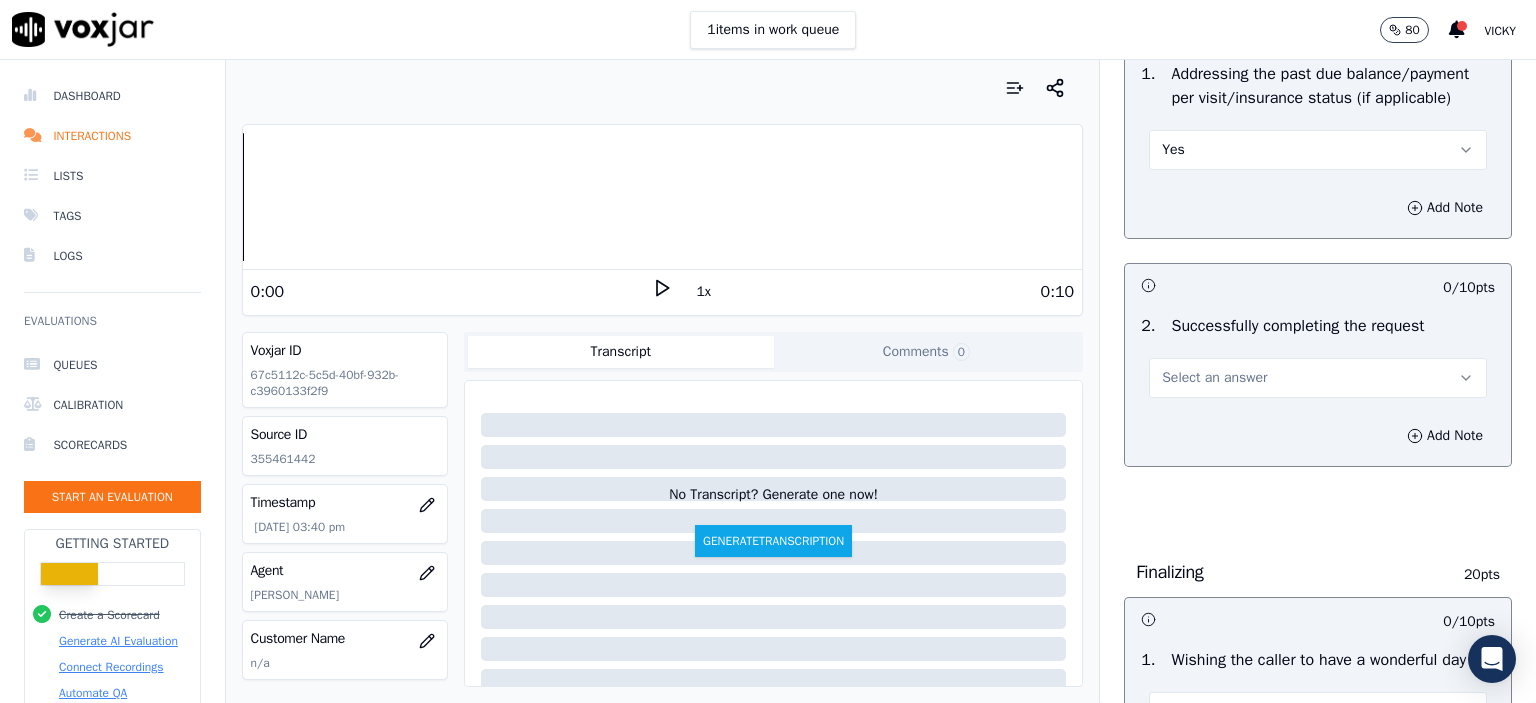 scroll, scrollTop: 1000, scrollLeft: 0, axis: vertical 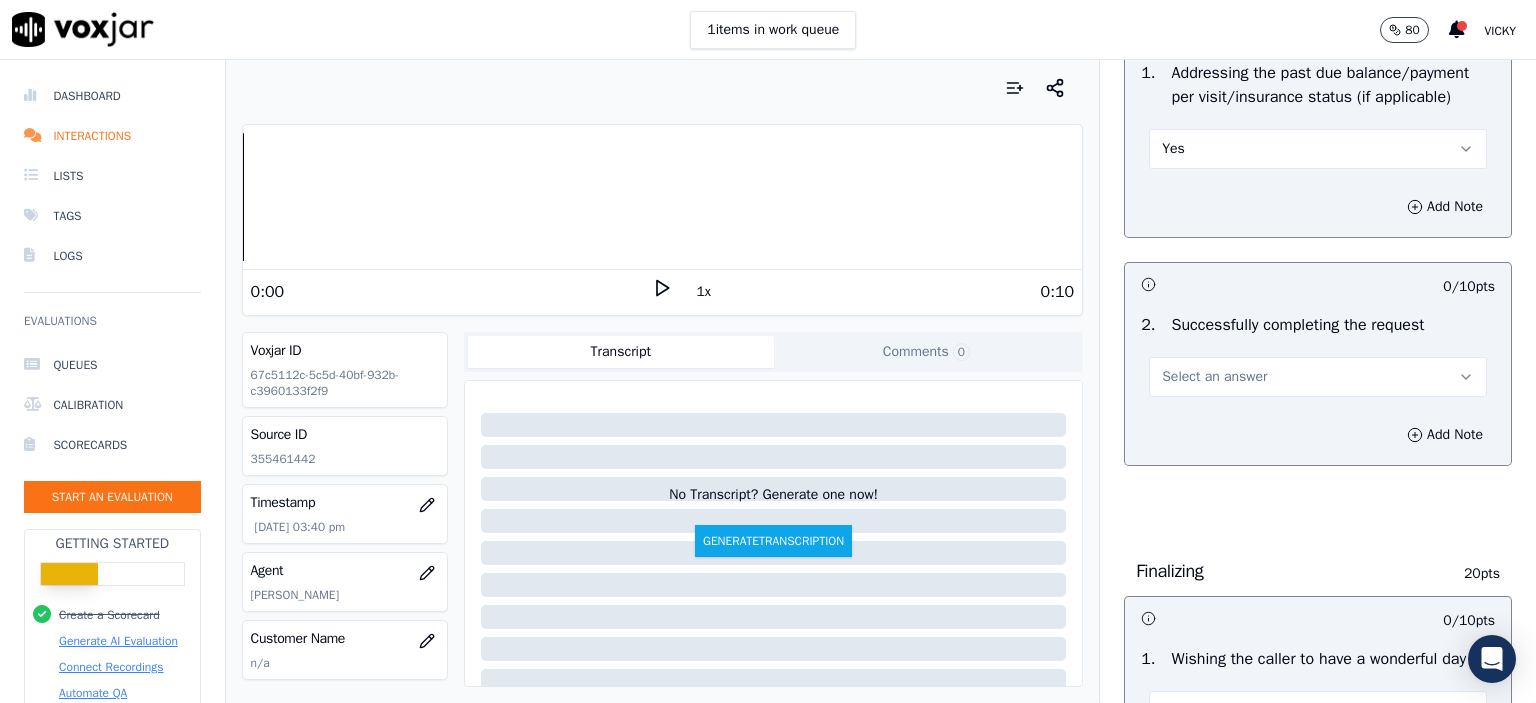 click on "Select an answer" at bounding box center (1214, 377) 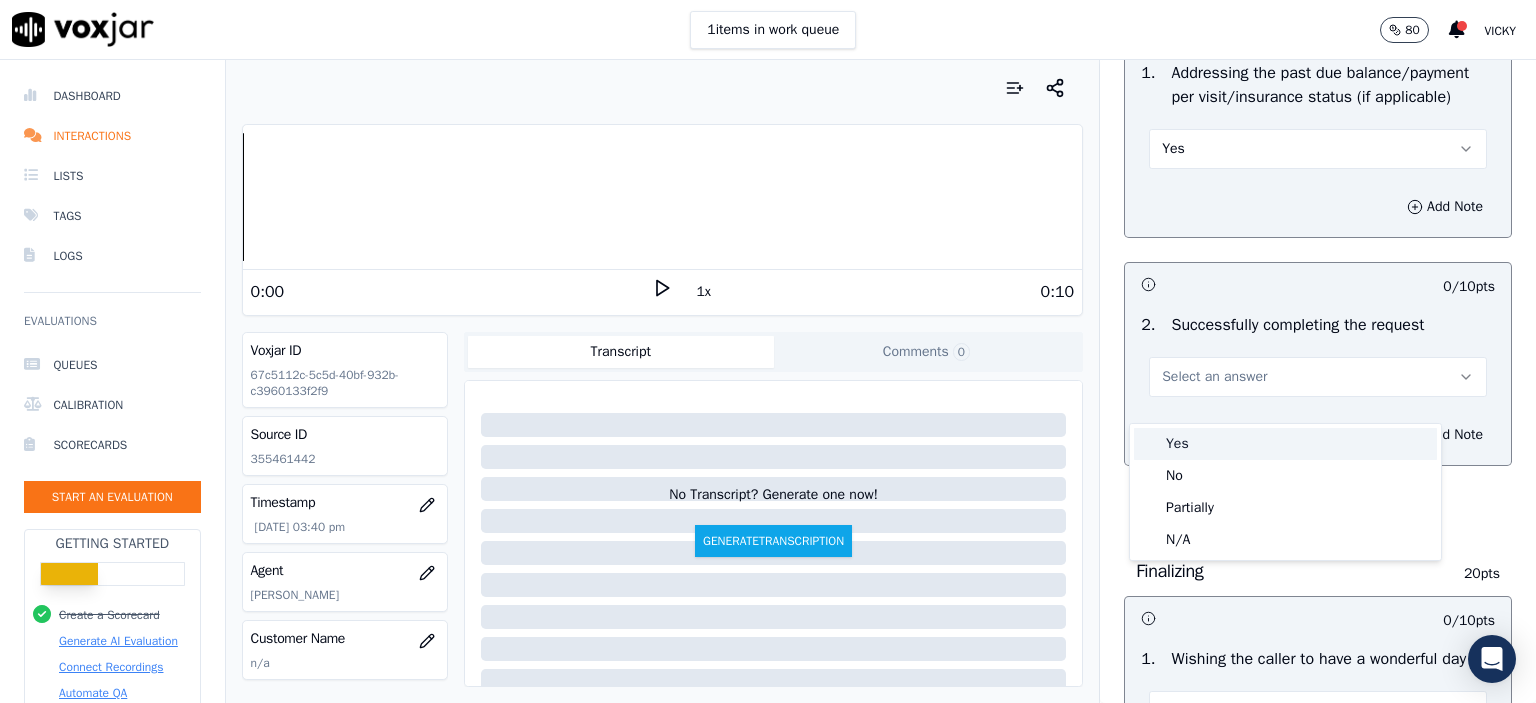 click on "Yes" at bounding box center [1285, 444] 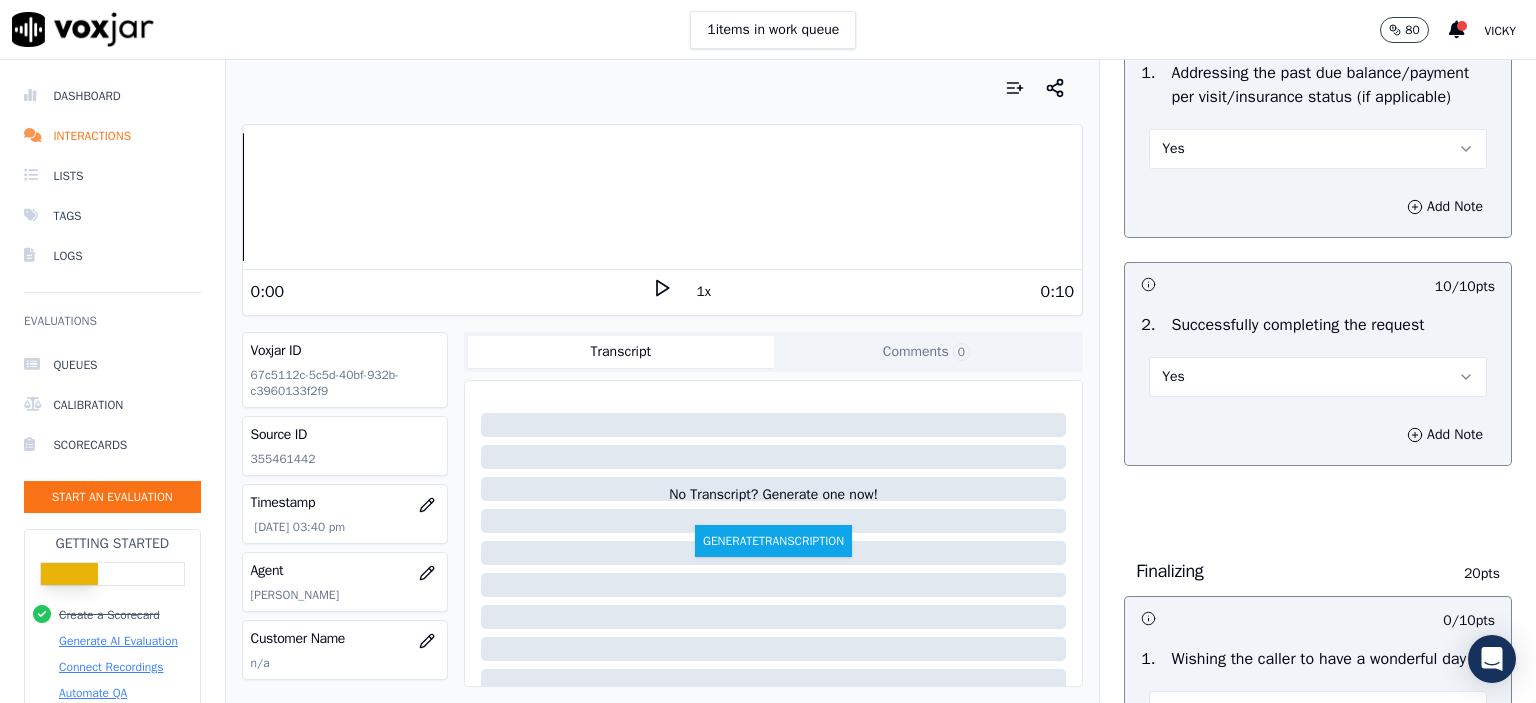 scroll, scrollTop: 1400, scrollLeft: 0, axis: vertical 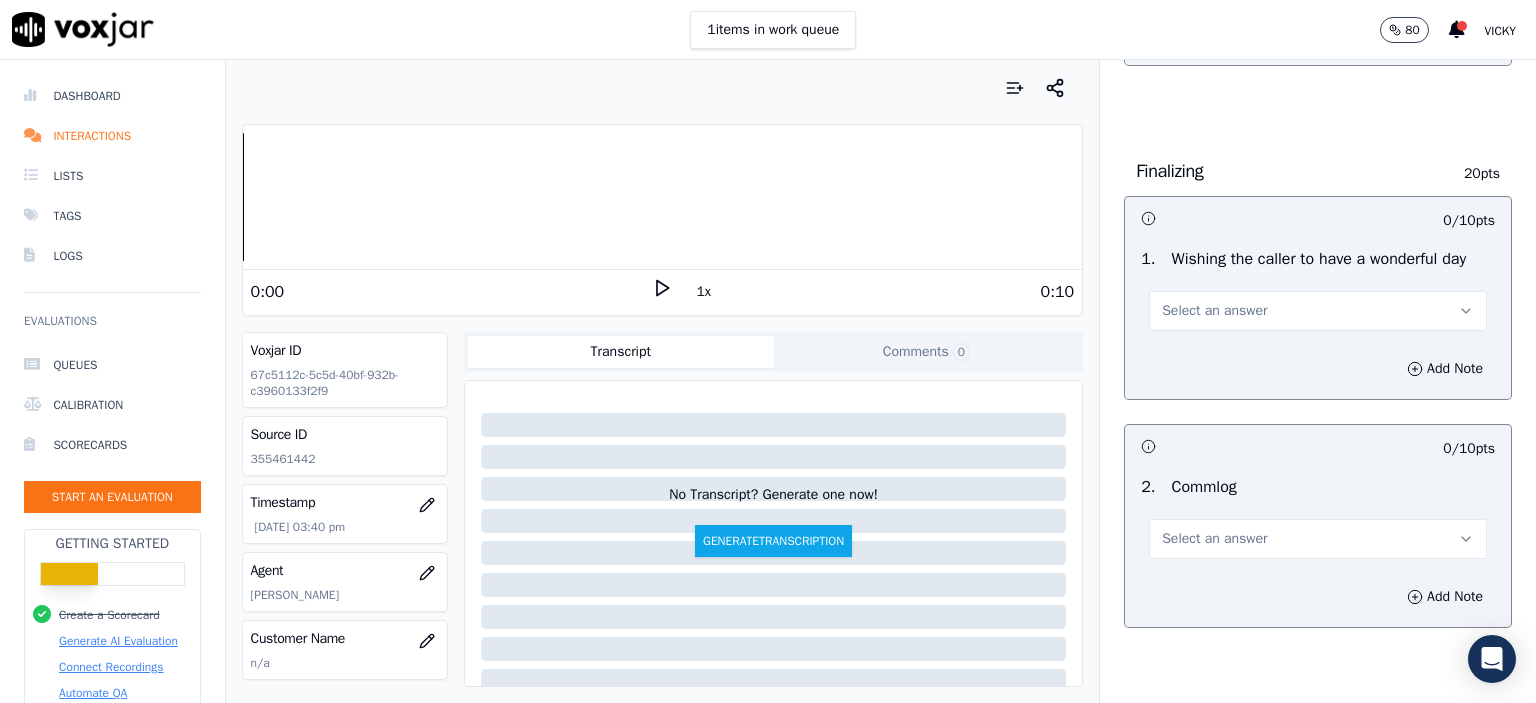 click on "Select an answer" at bounding box center [1214, 311] 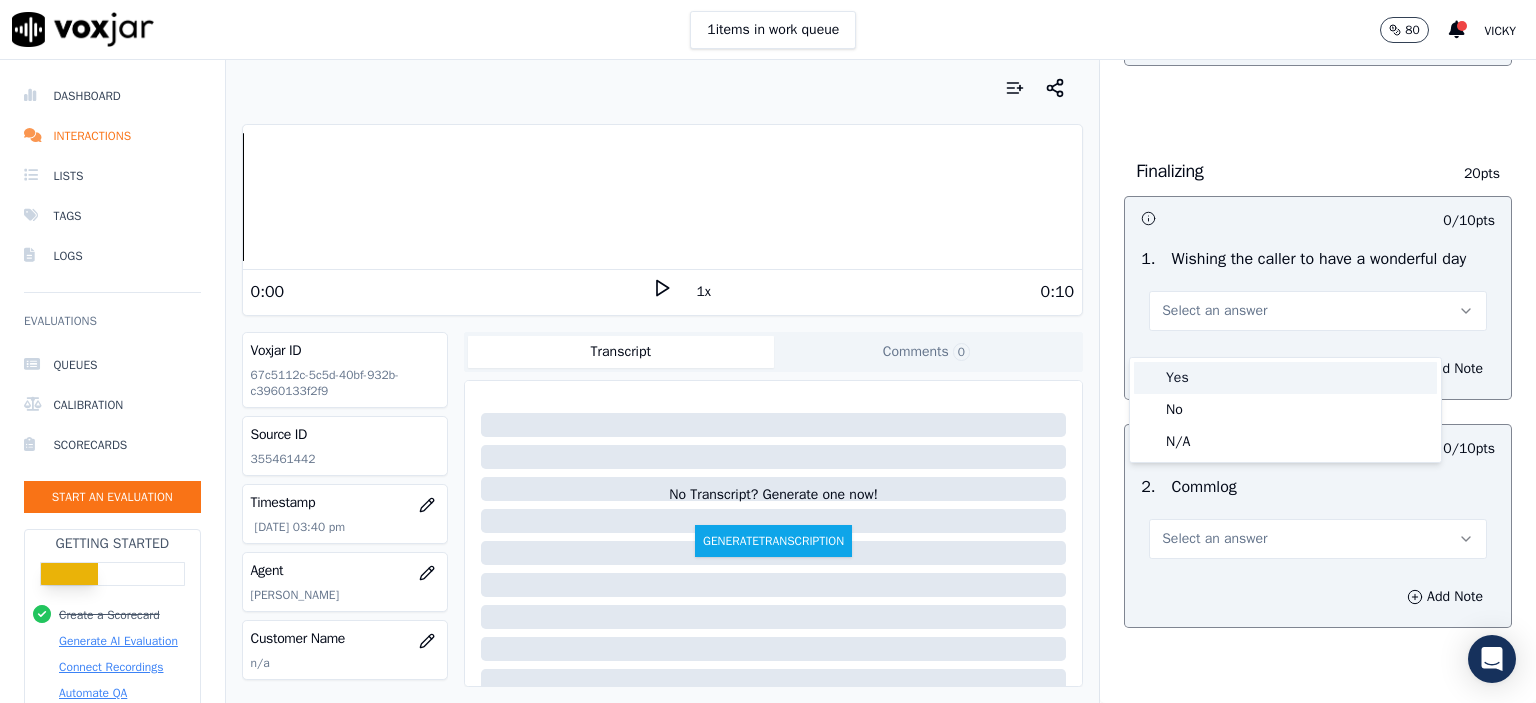 click on "Yes" at bounding box center (1285, 378) 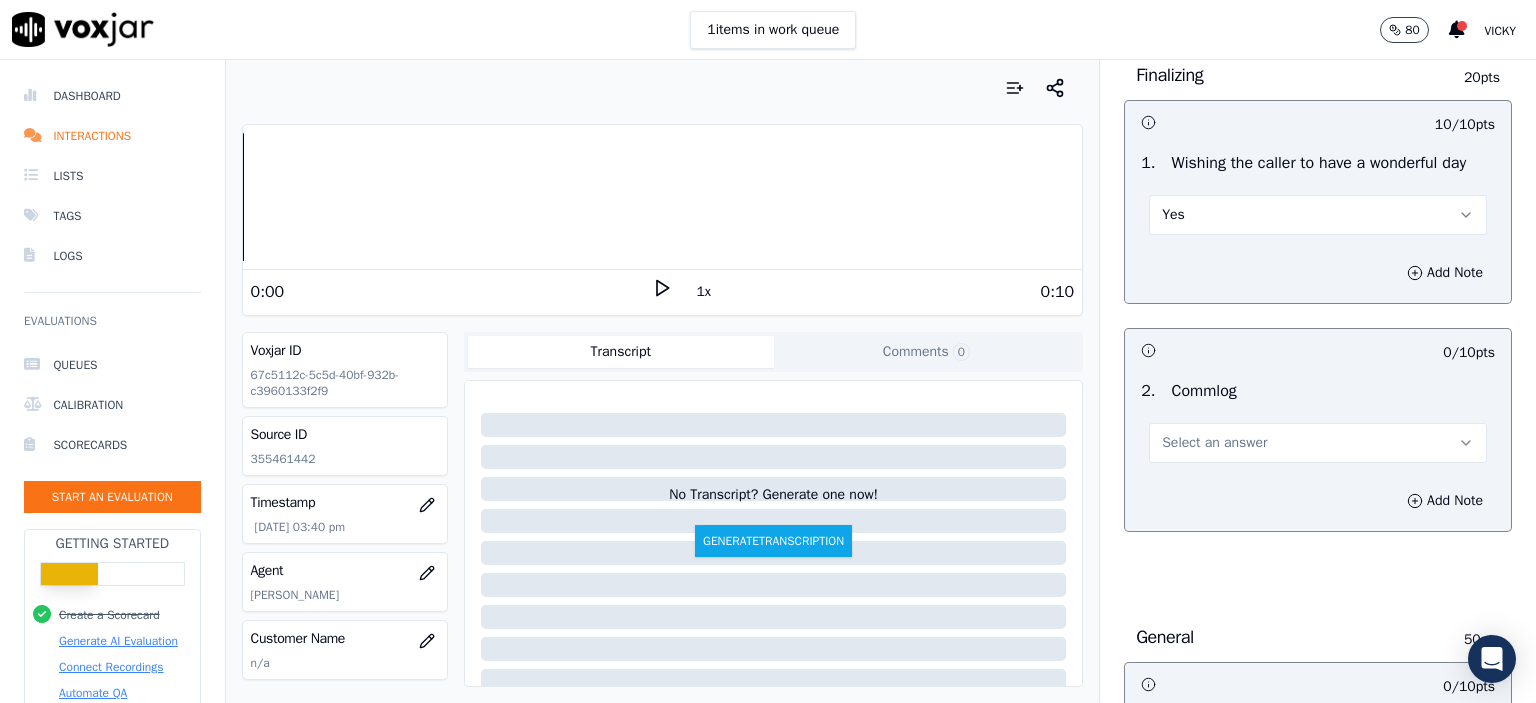 scroll, scrollTop: 1500, scrollLeft: 0, axis: vertical 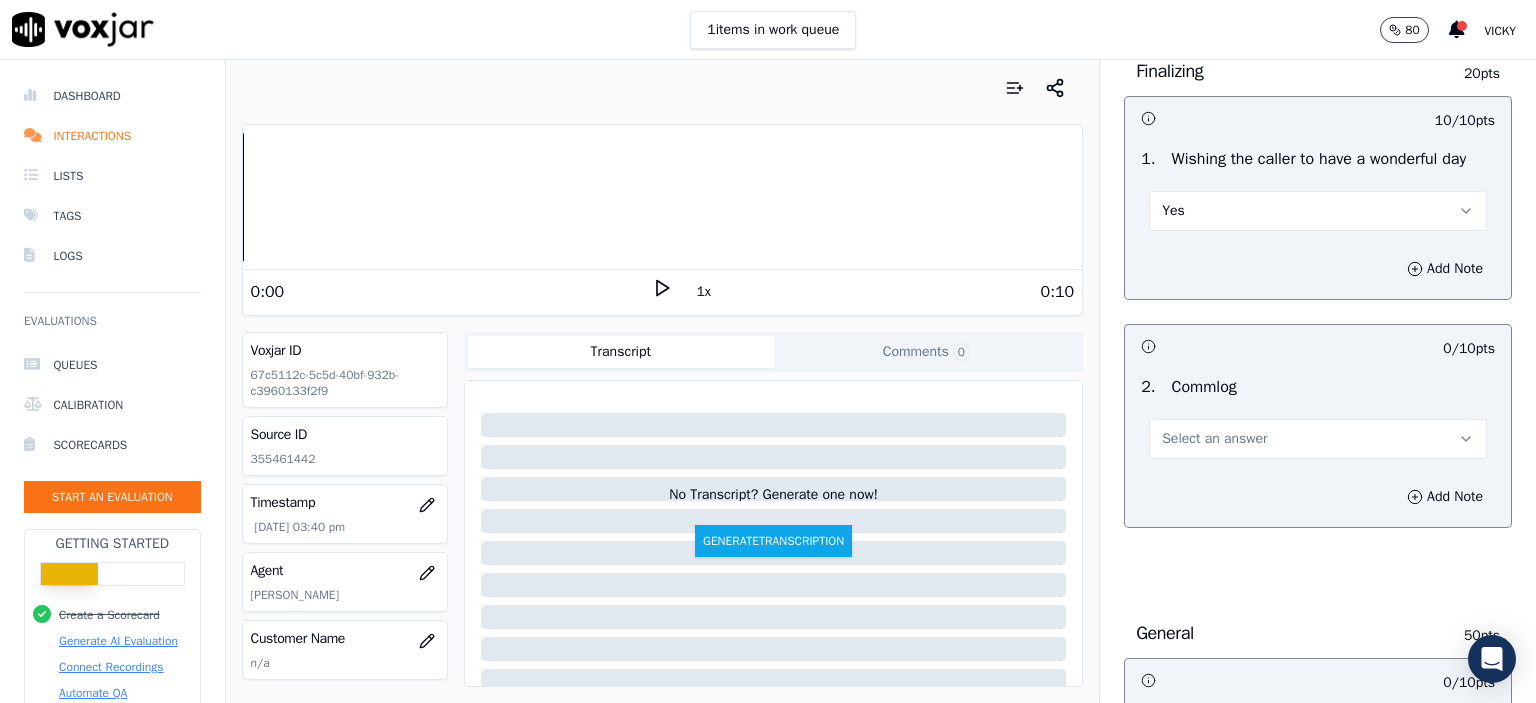 click on "Select an answer" at bounding box center (1214, 439) 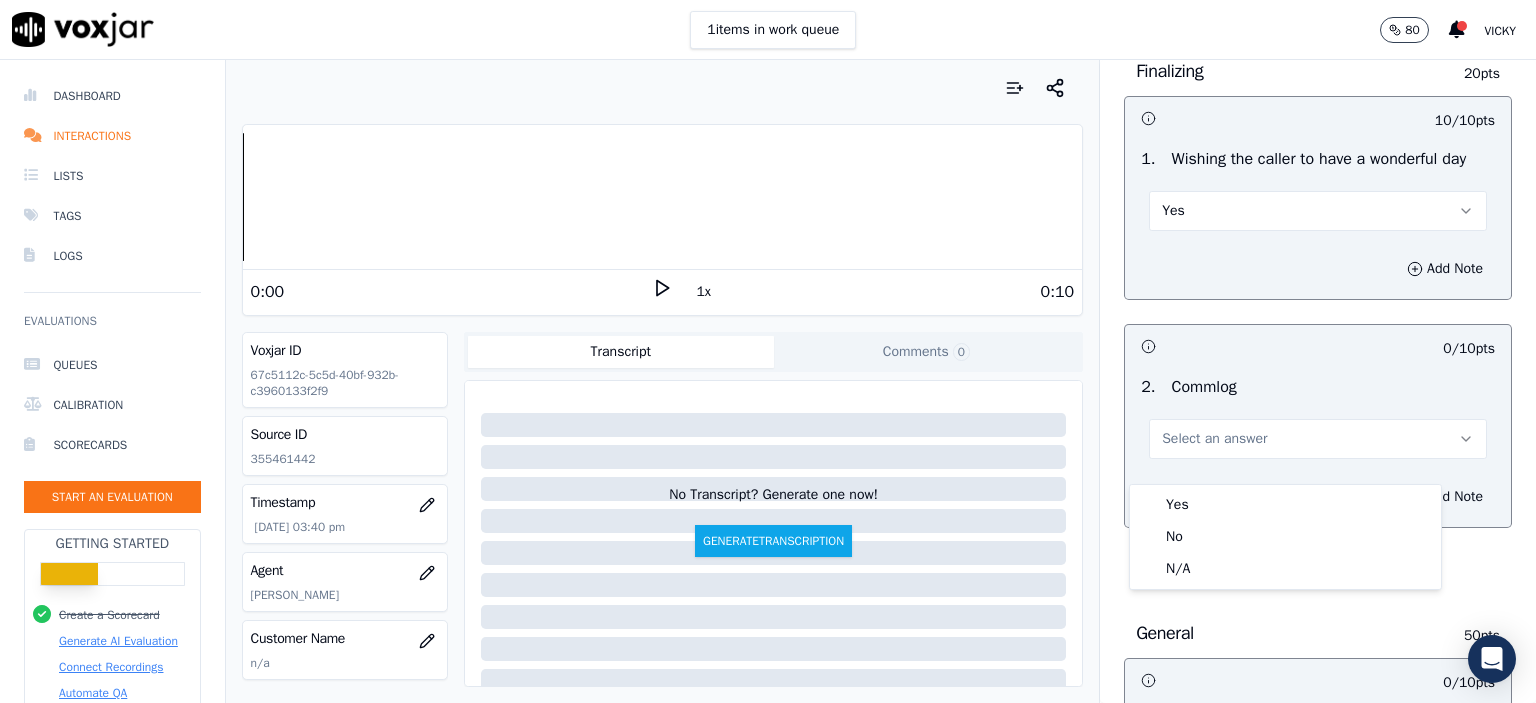 click on "Yes" at bounding box center [1318, 211] 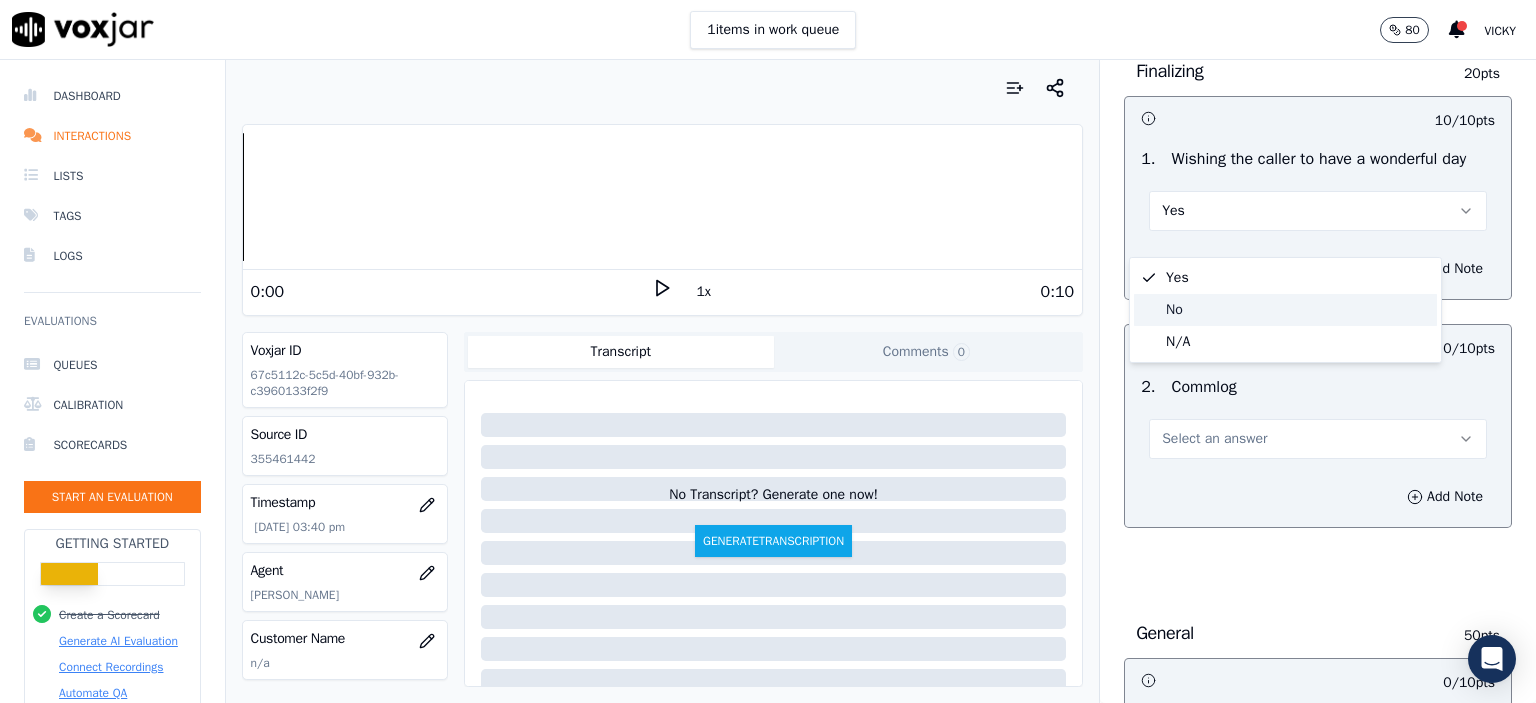 click on "No" 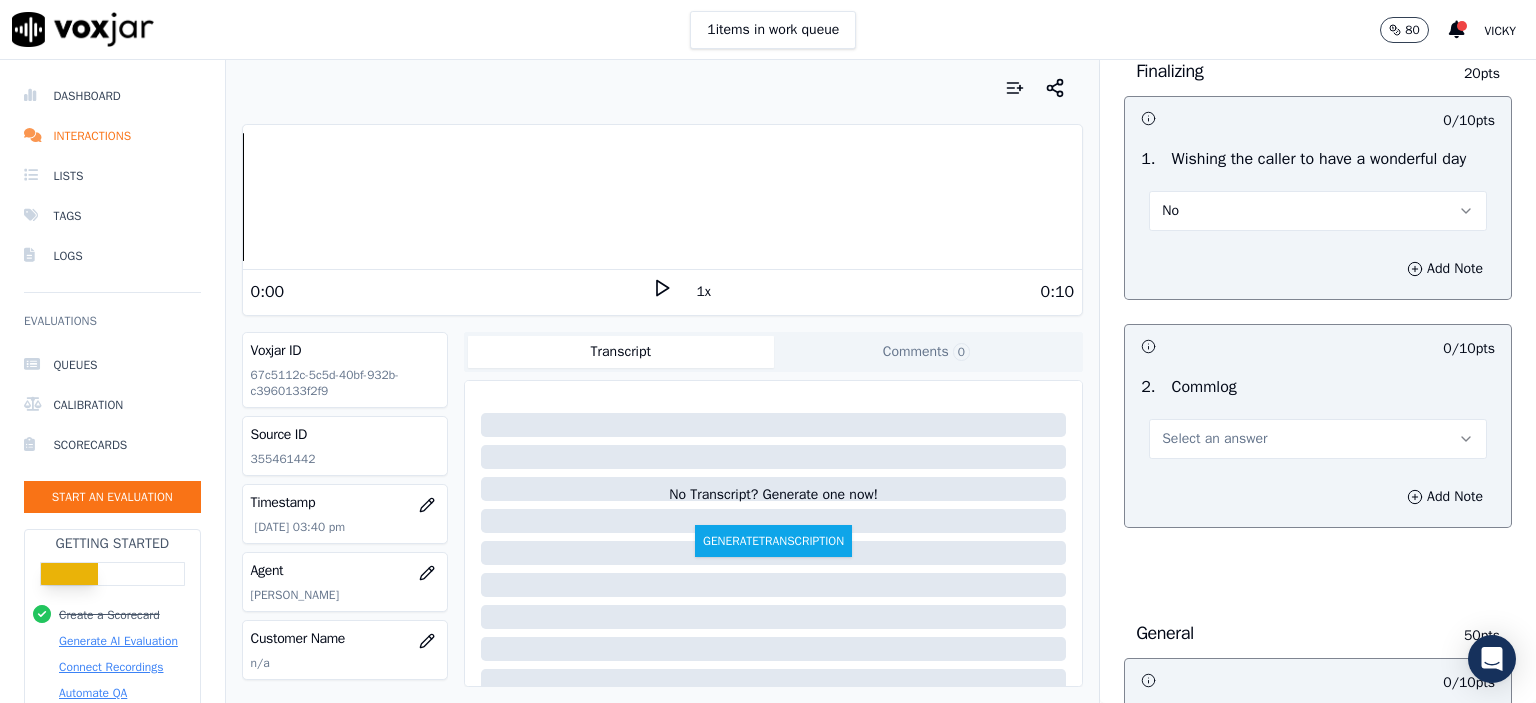 click on "Select an answer" at bounding box center (1318, 439) 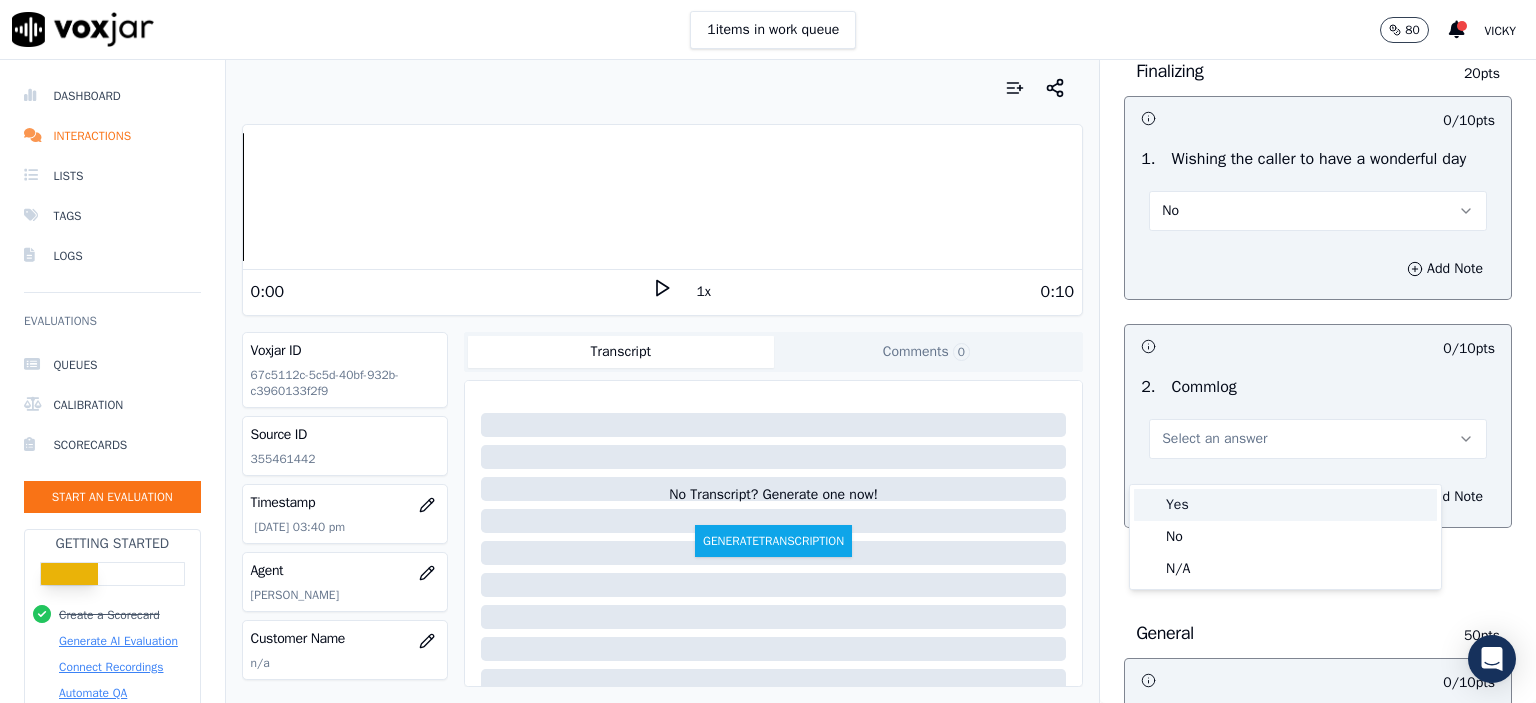 click on "Yes" at bounding box center (1285, 505) 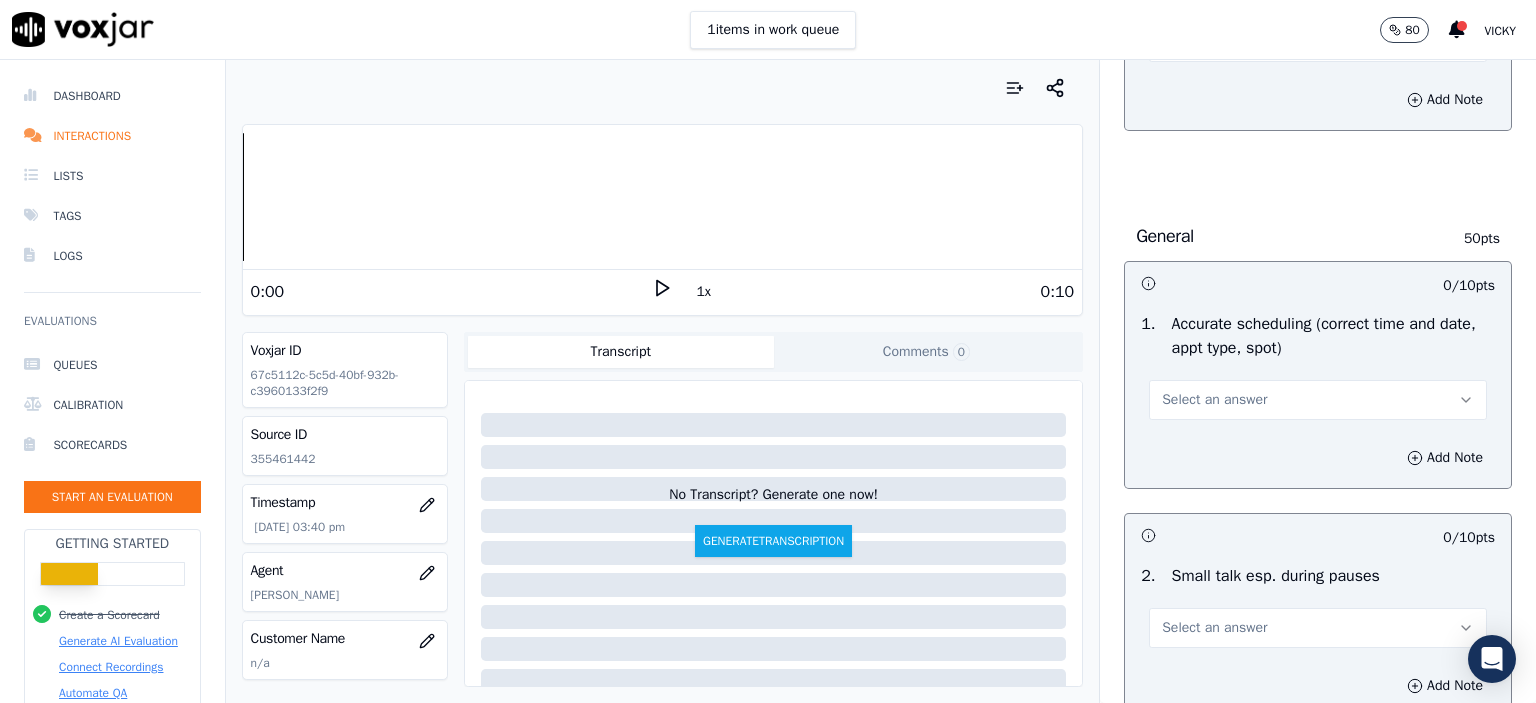scroll, scrollTop: 1900, scrollLeft: 0, axis: vertical 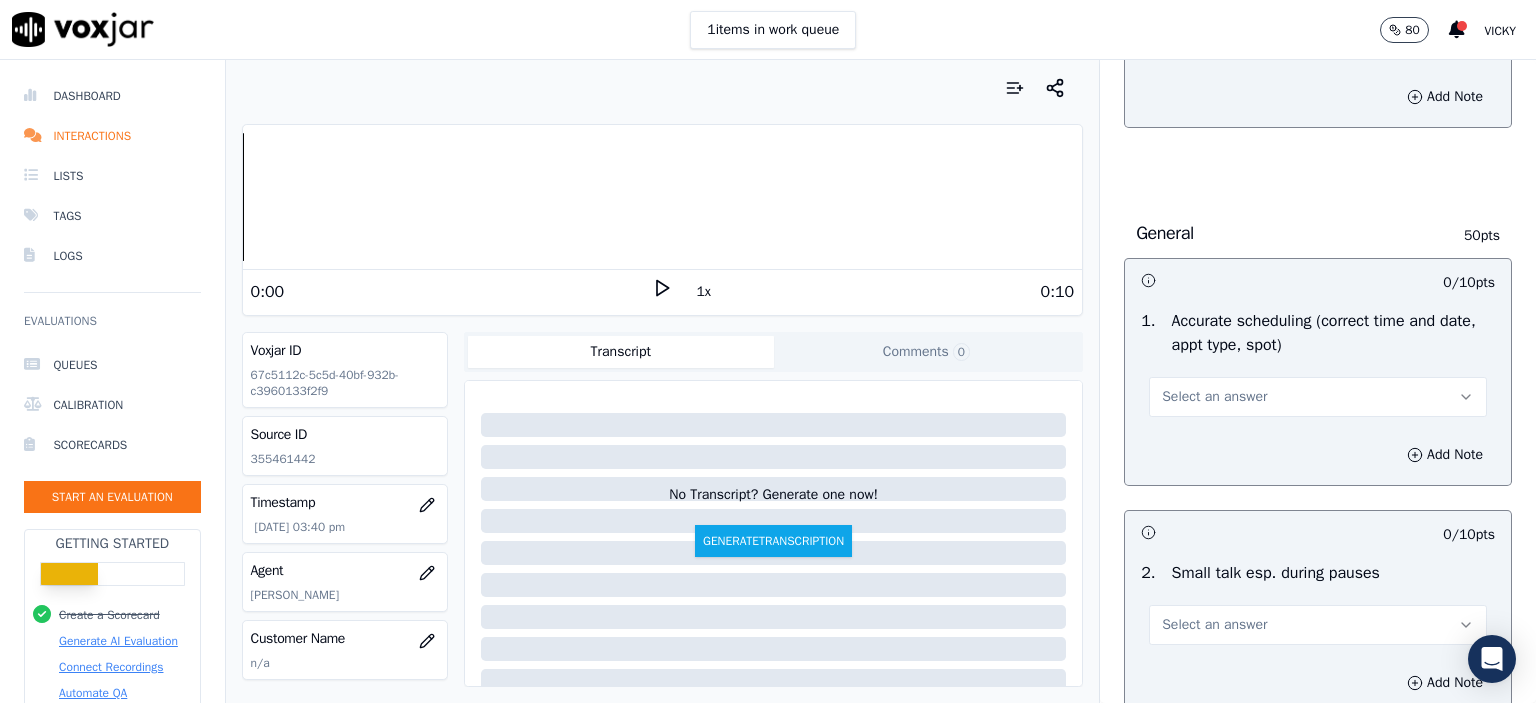 click on "Select an answer" at bounding box center [1318, 397] 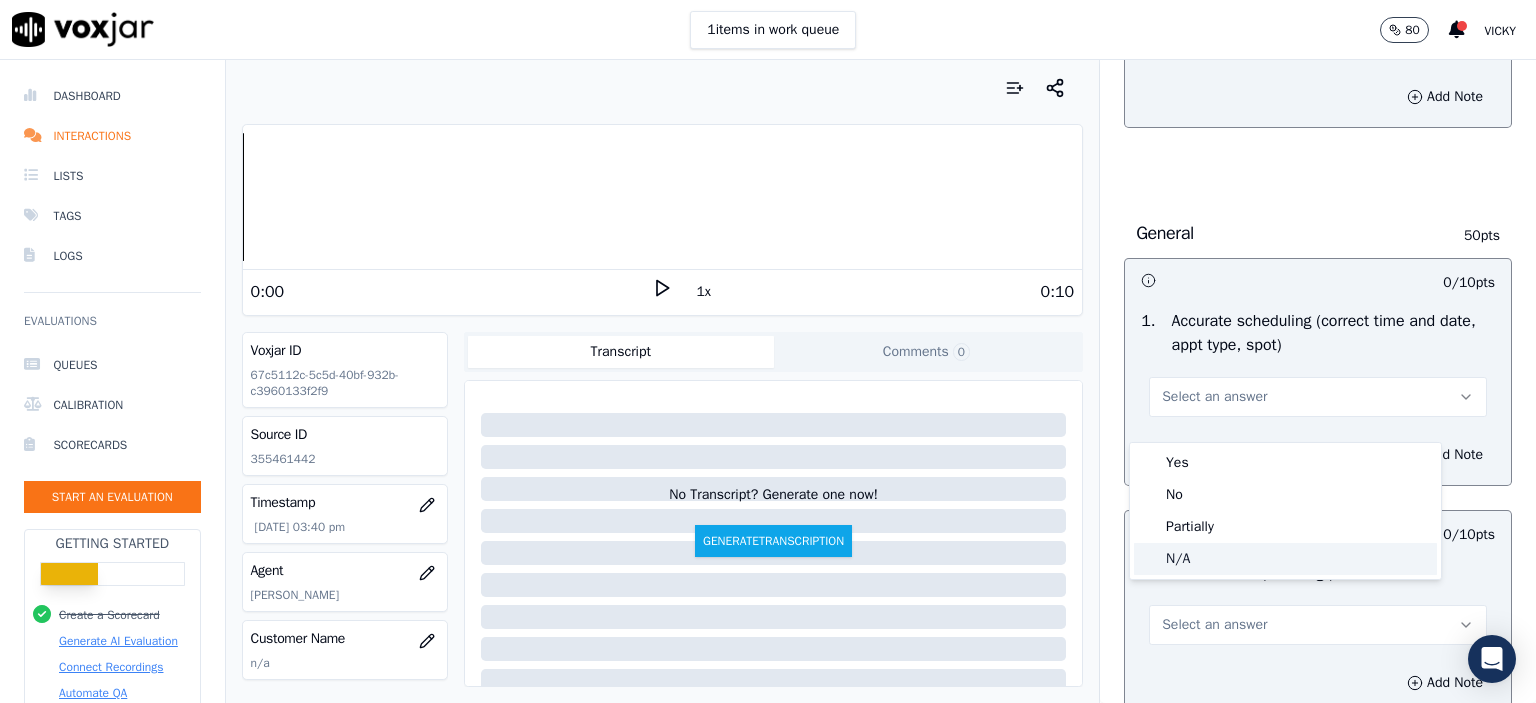 click on "N/A" 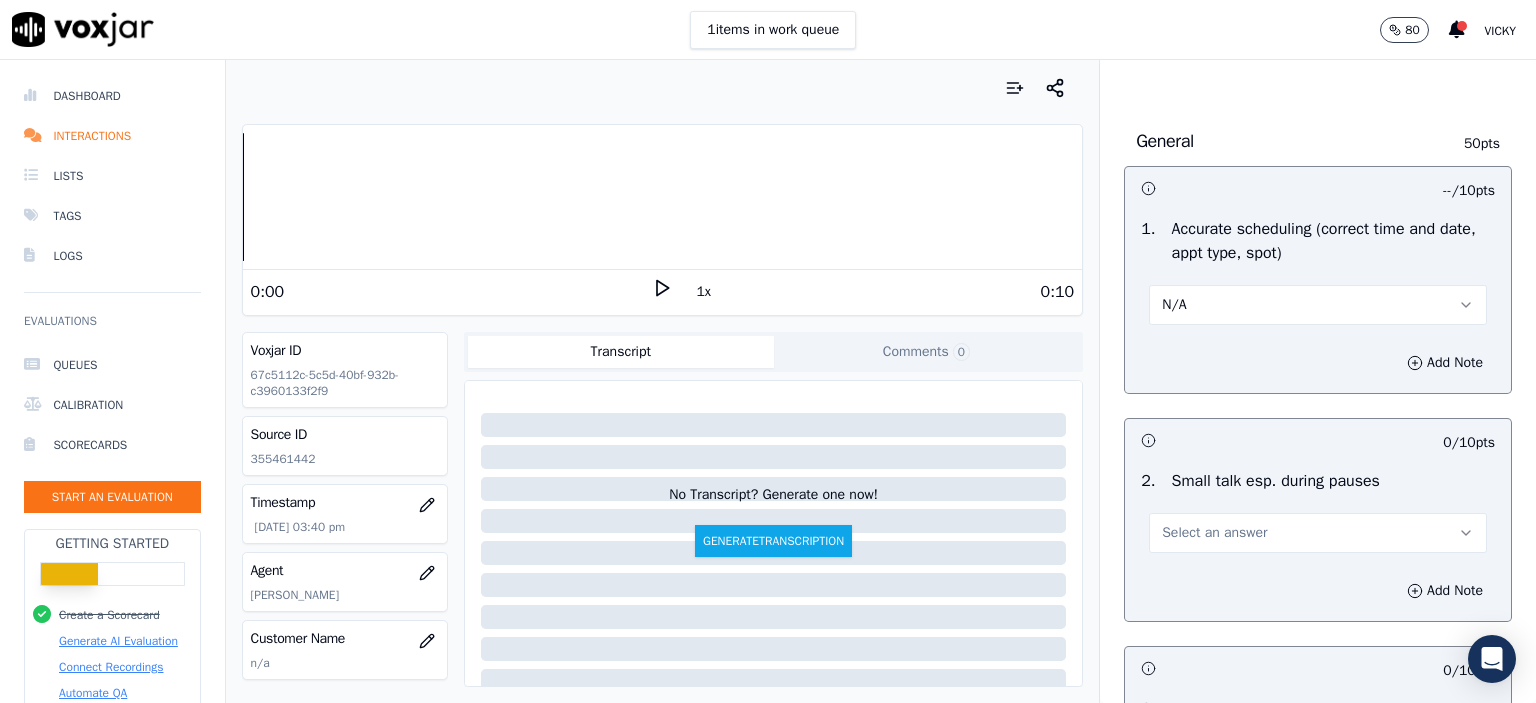 scroll, scrollTop: 2000, scrollLeft: 0, axis: vertical 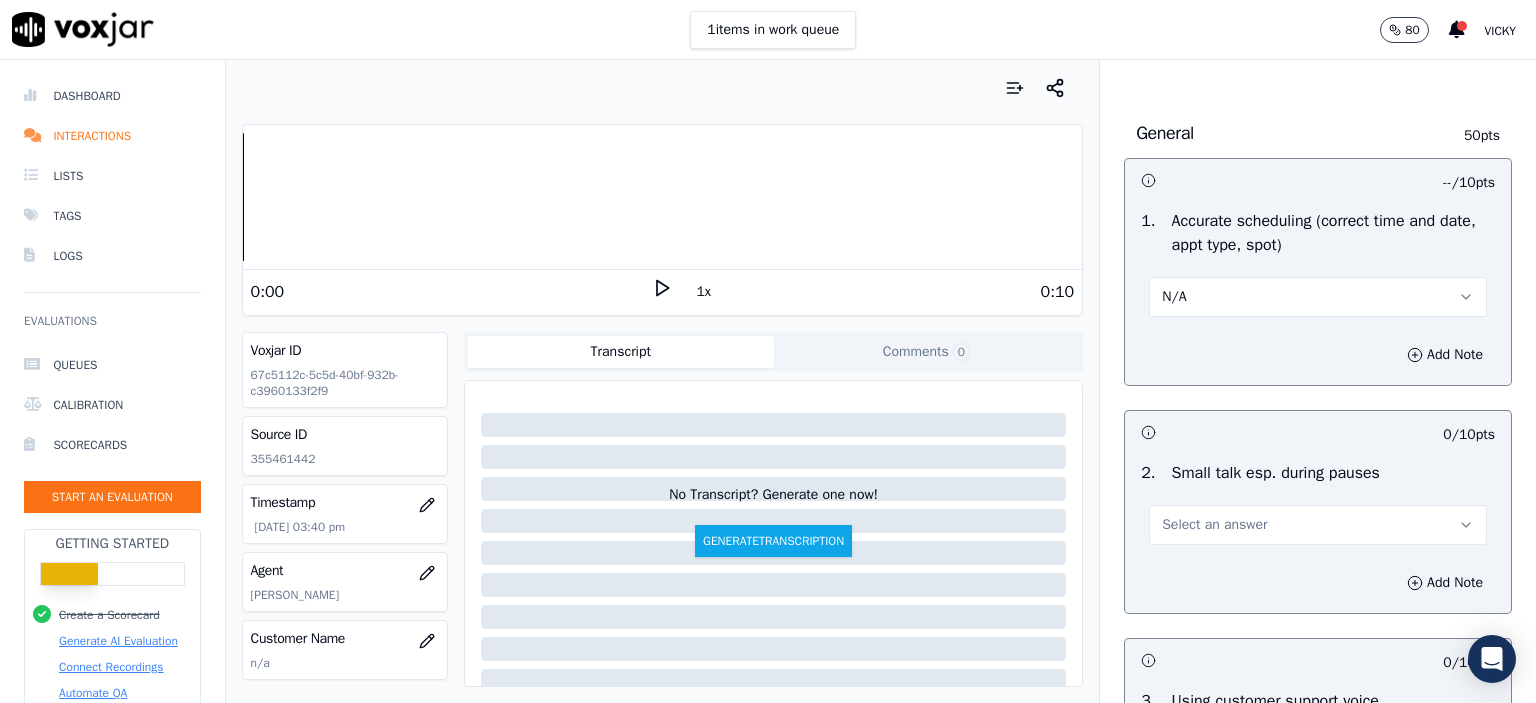 click on "Select an answer" at bounding box center (1318, 525) 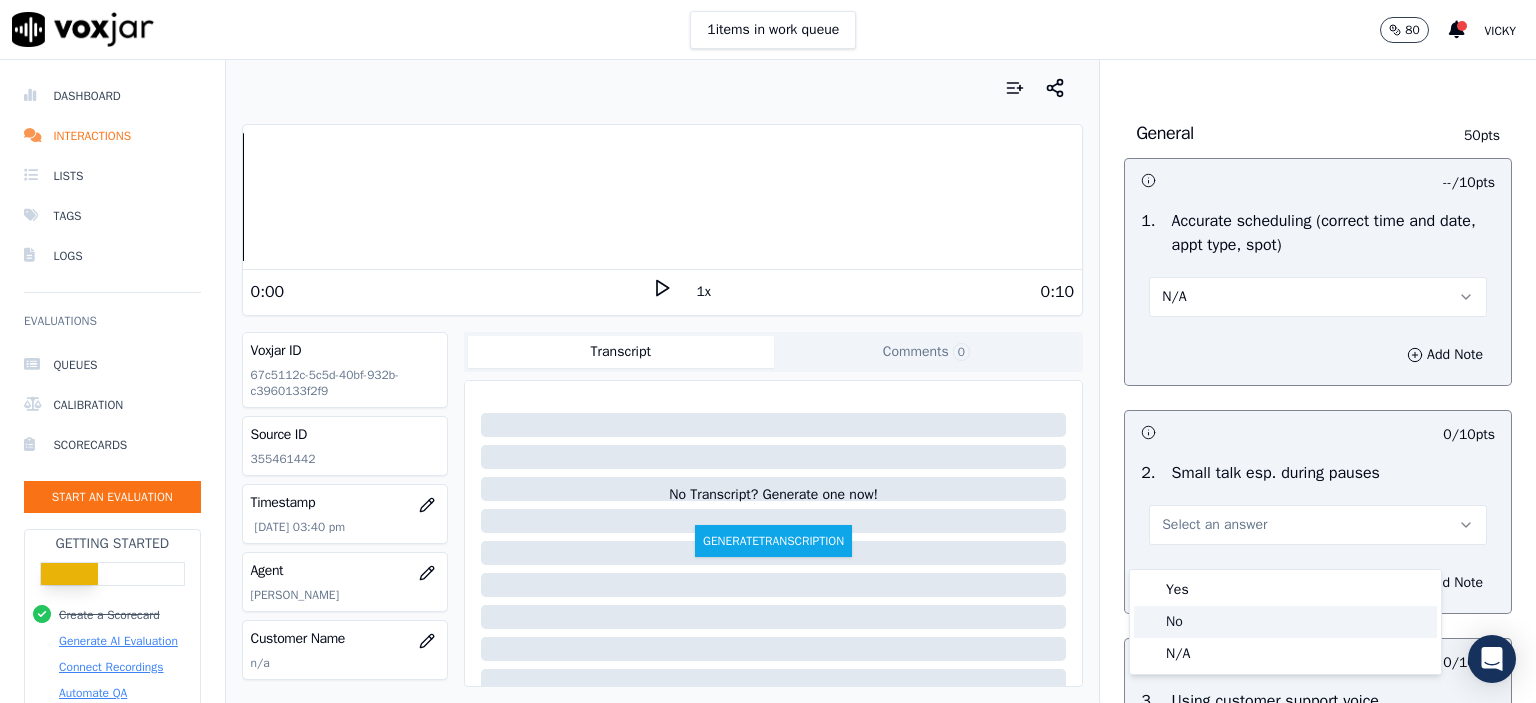 click on "No" 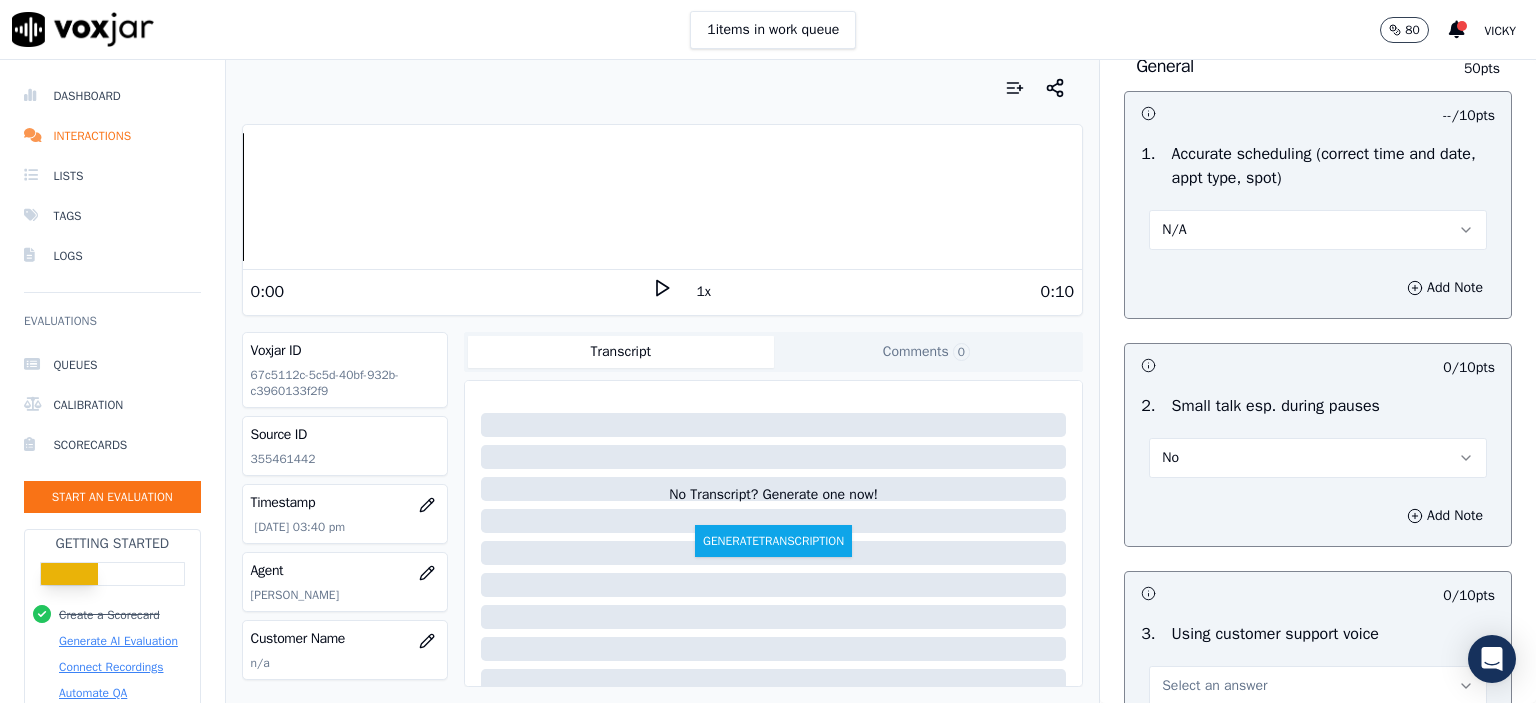 scroll, scrollTop: 2200, scrollLeft: 0, axis: vertical 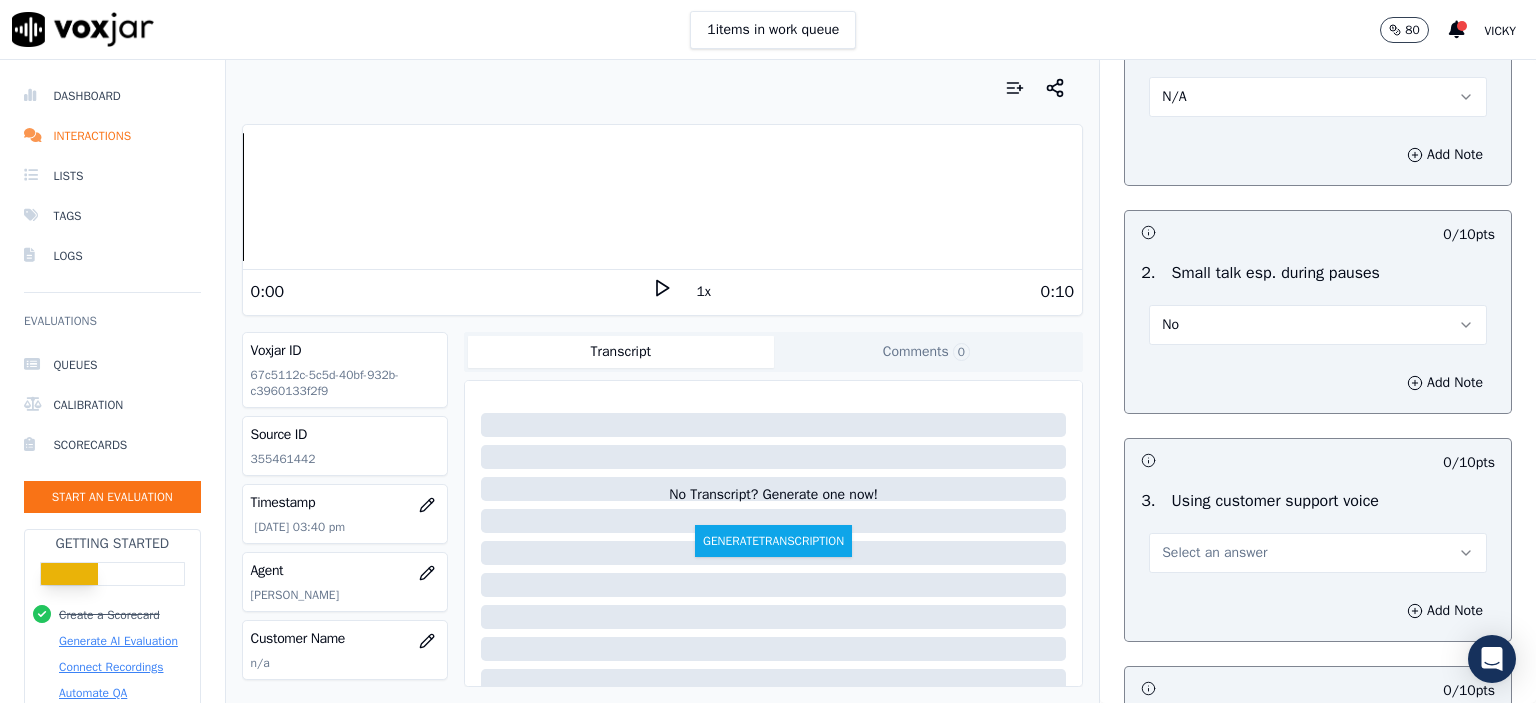 click on "Select an answer" at bounding box center [1214, 553] 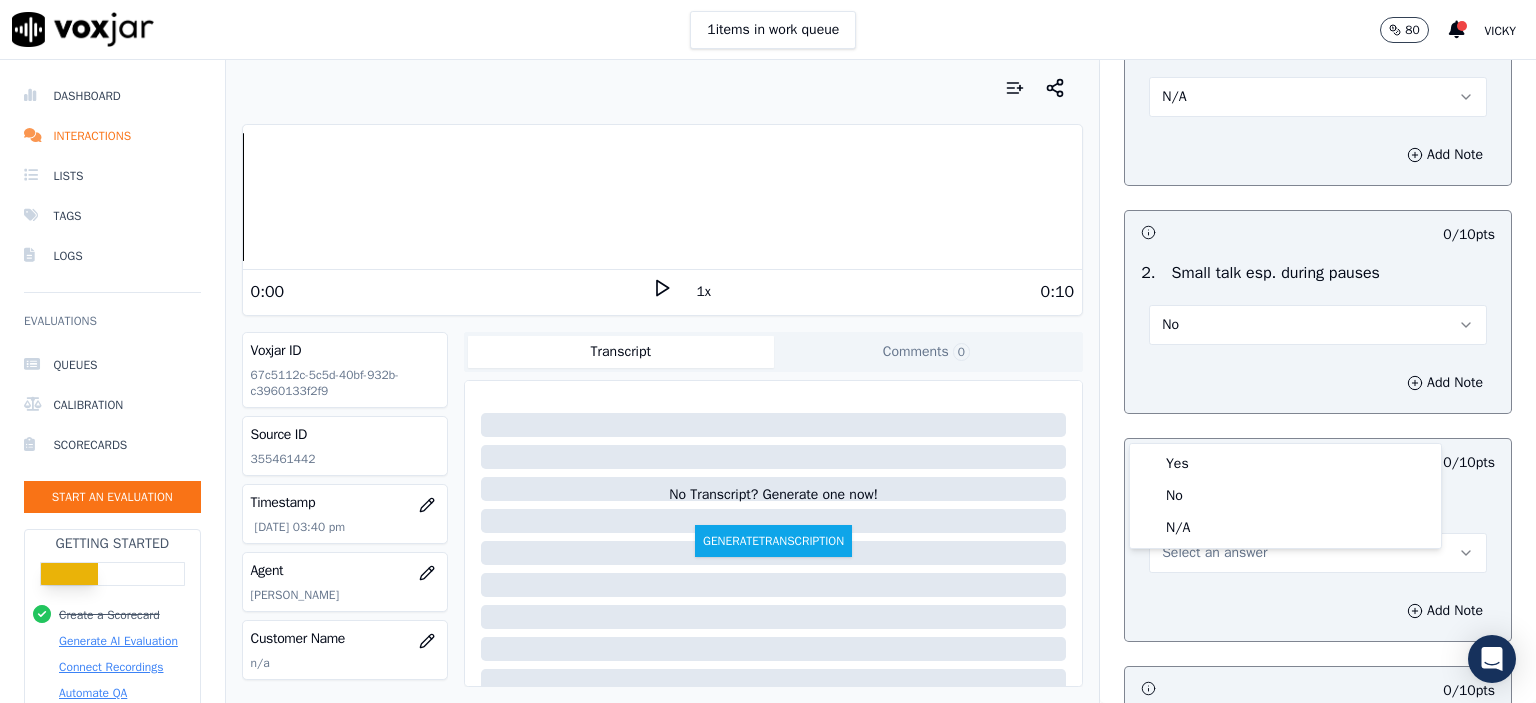 click on "Add Note" at bounding box center [1318, 611] 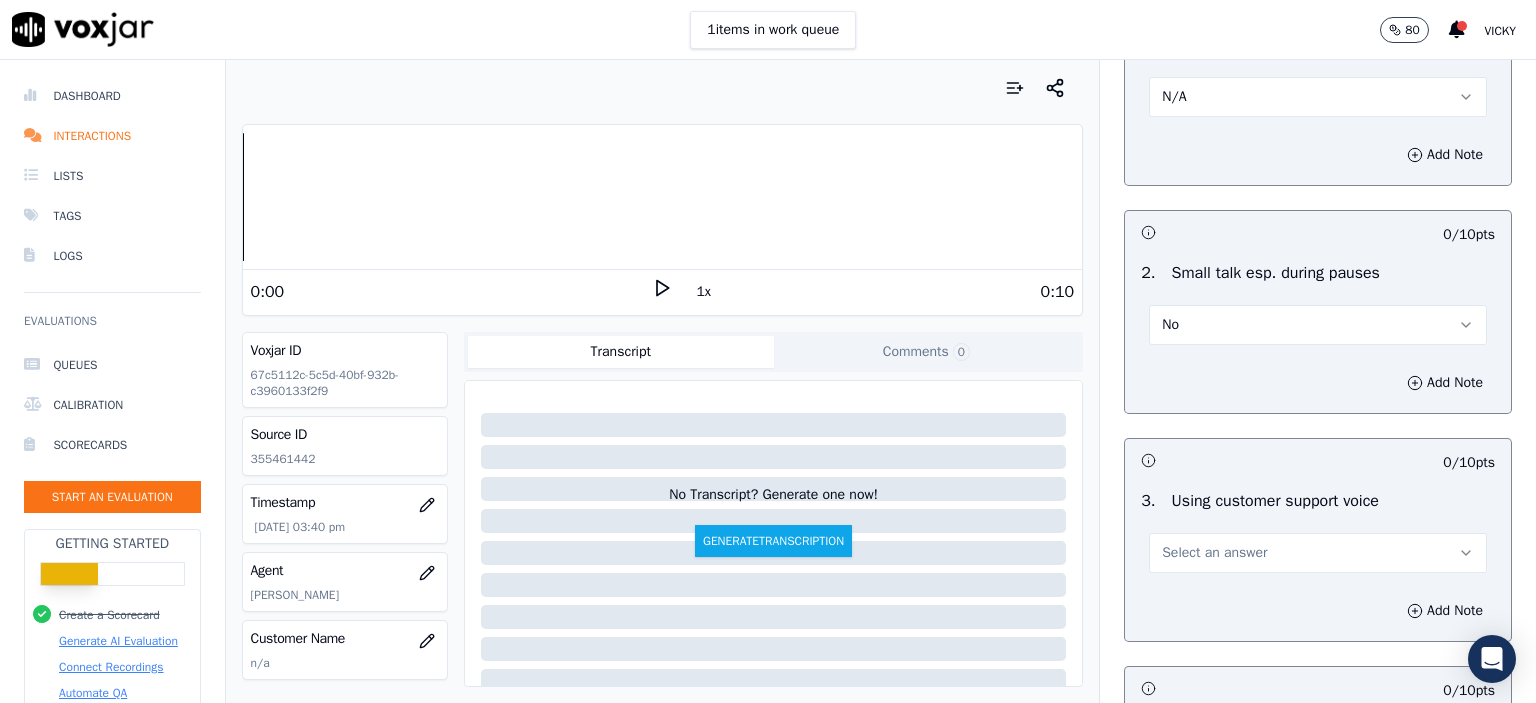 click on "Select an answer" at bounding box center (1214, 553) 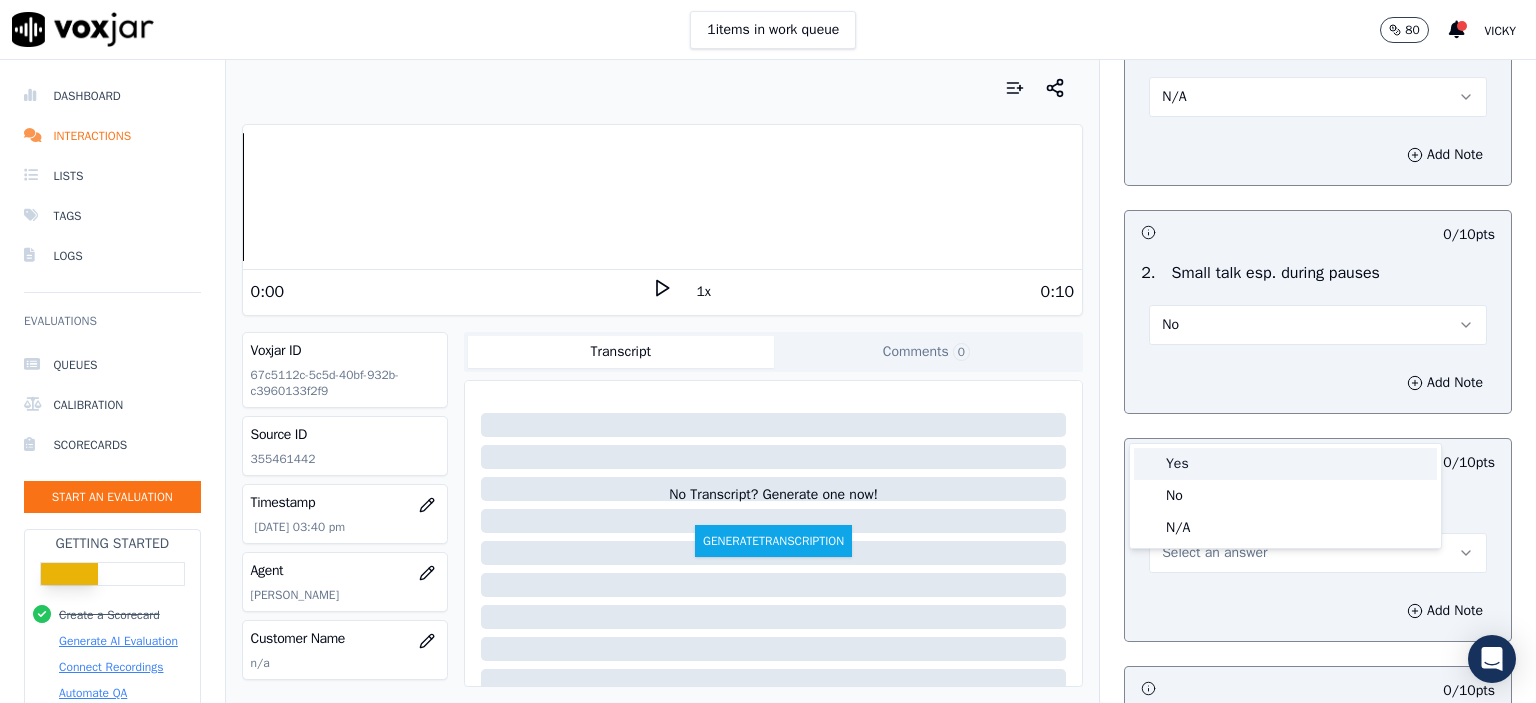 click on "Yes" at bounding box center [1285, 464] 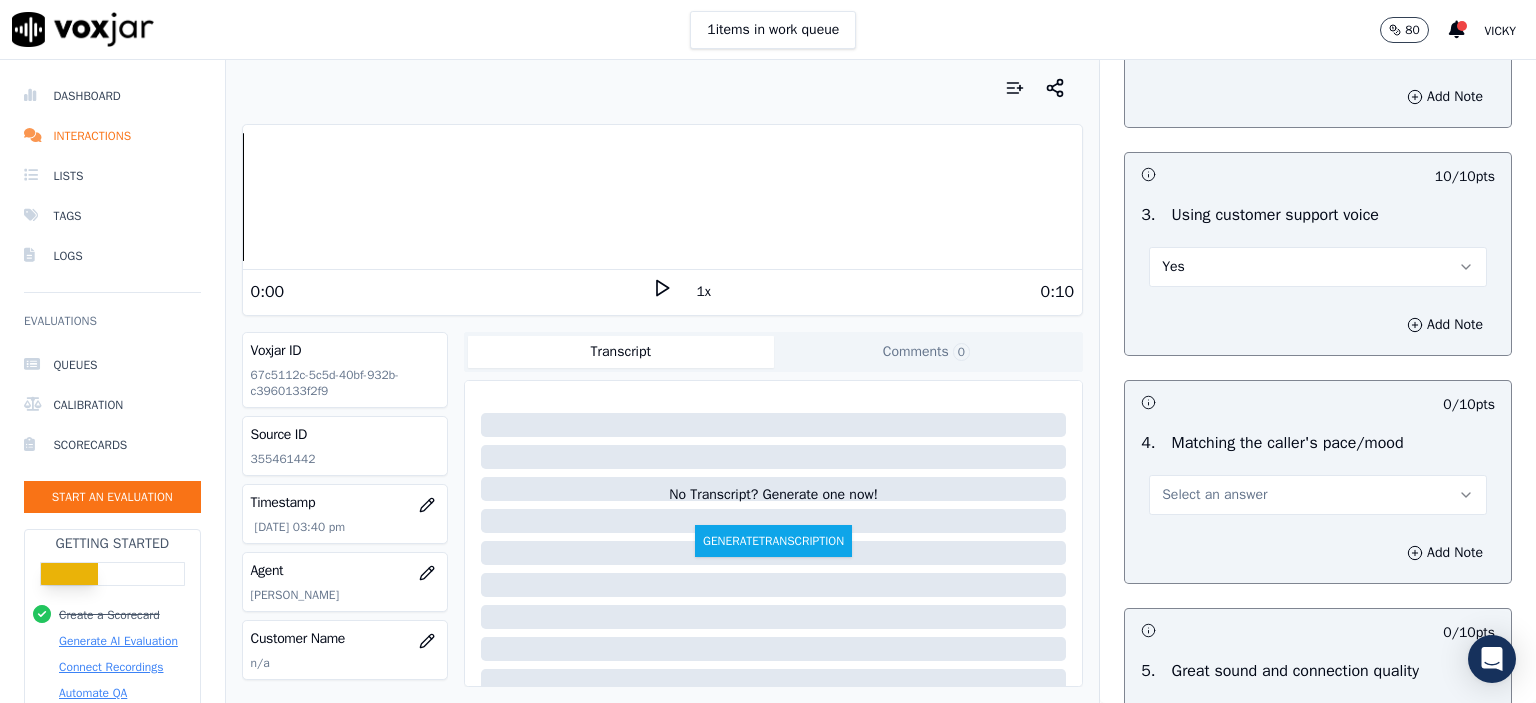 scroll, scrollTop: 2500, scrollLeft: 0, axis: vertical 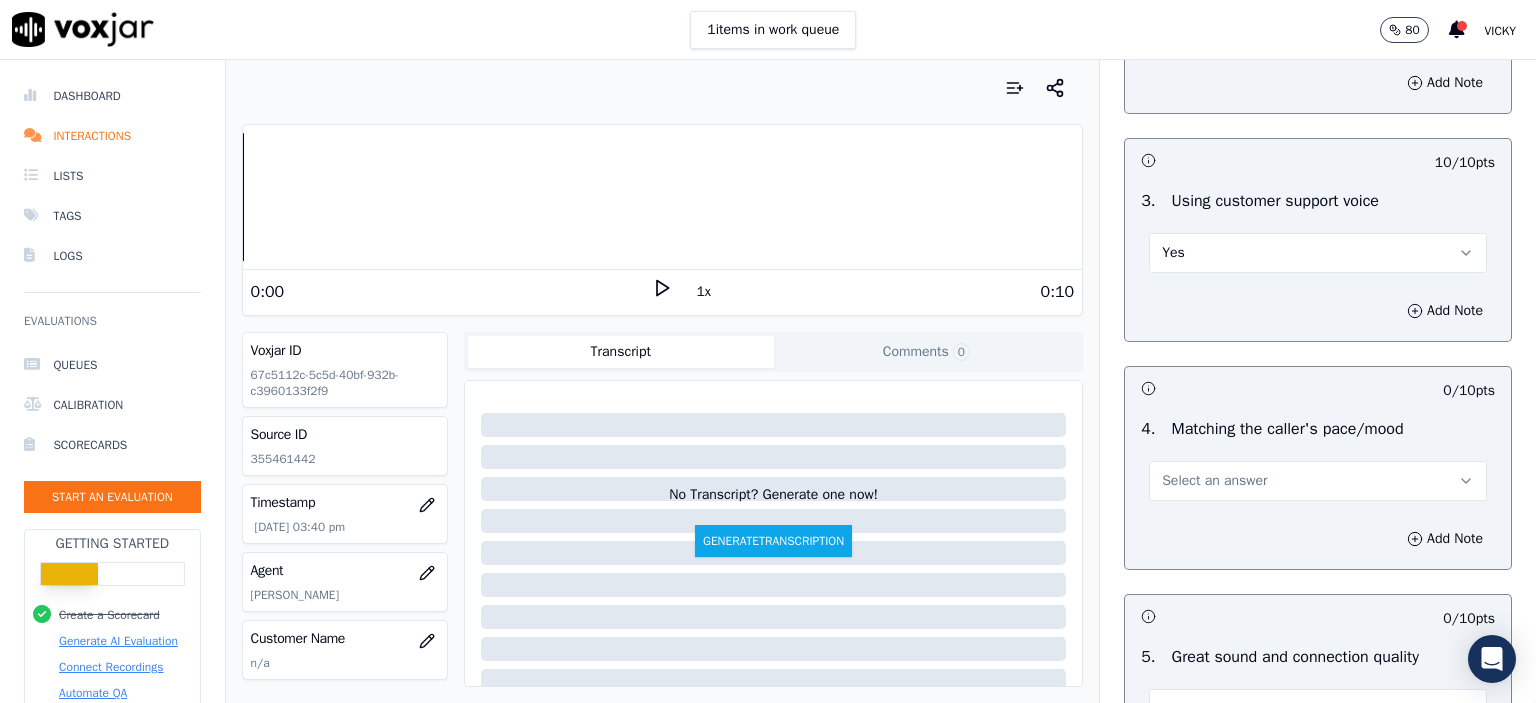 click on "Select an answer" at bounding box center (1318, 471) 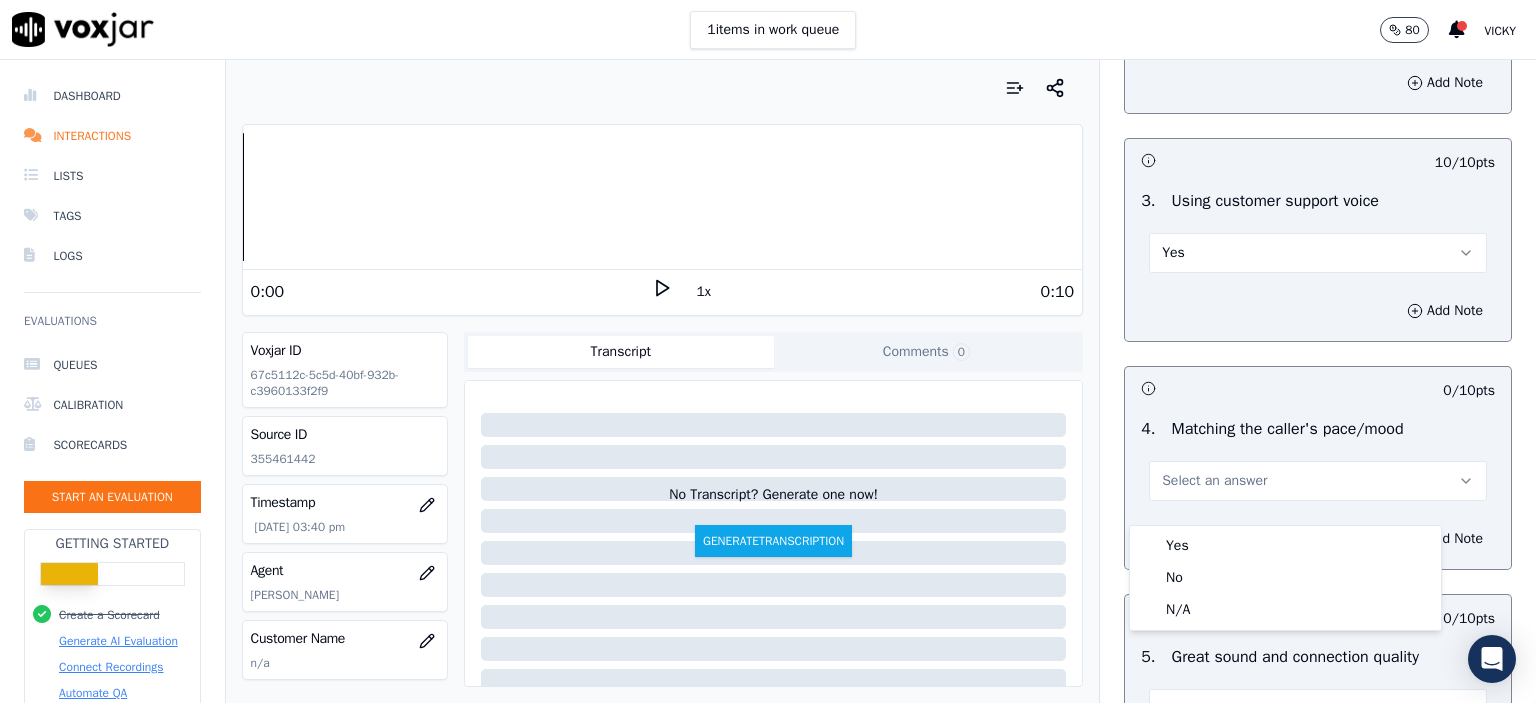click on "Yes" at bounding box center (1285, 546) 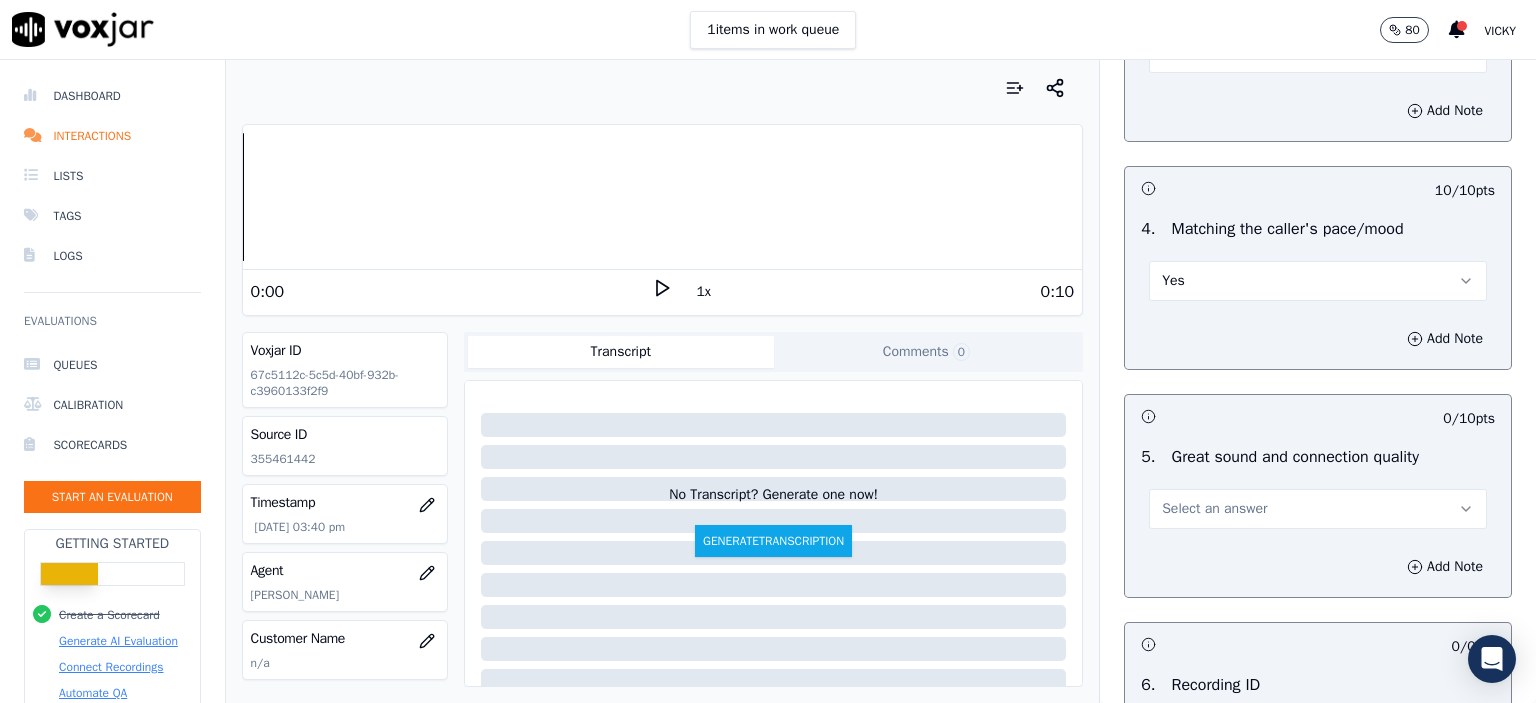 click on "Select an answer" at bounding box center [1214, 509] 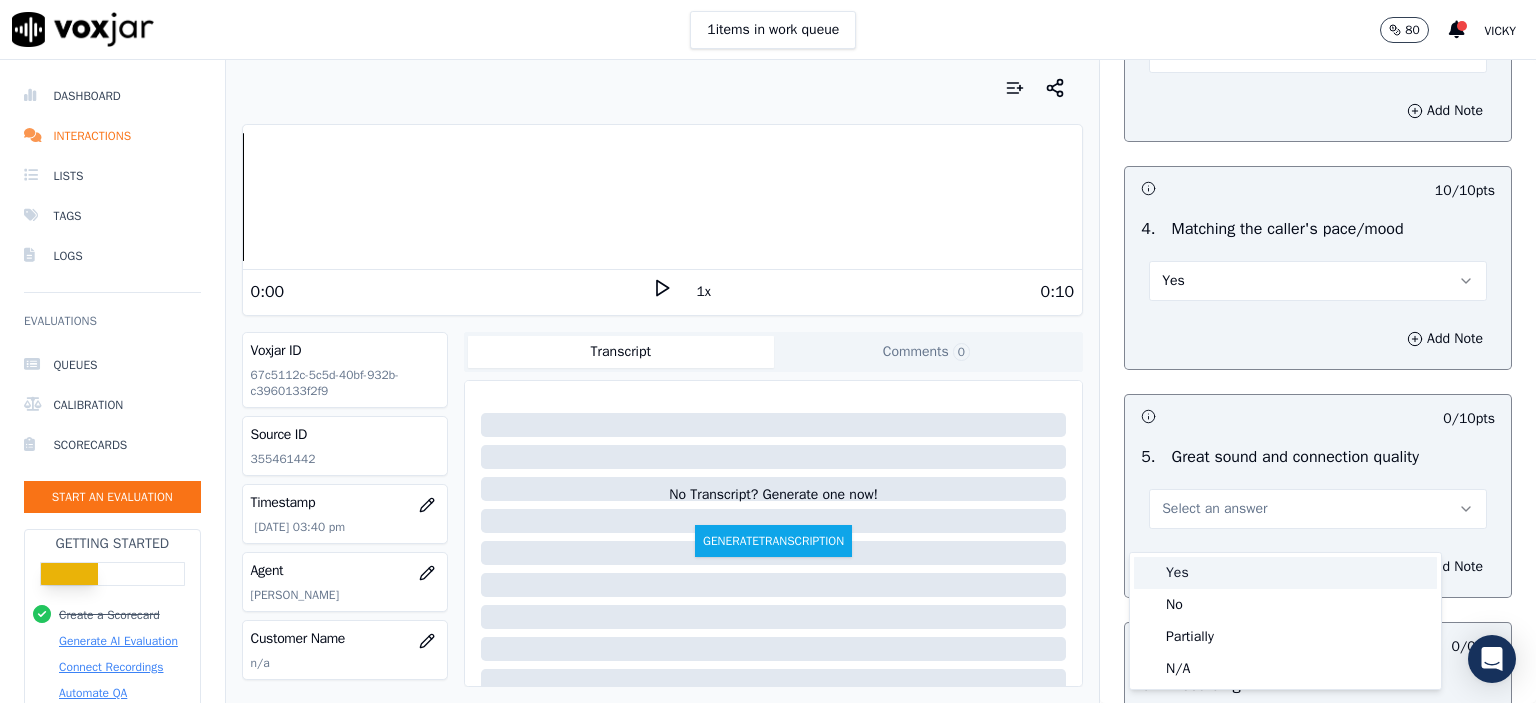 click on "Yes" at bounding box center [1285, 573] 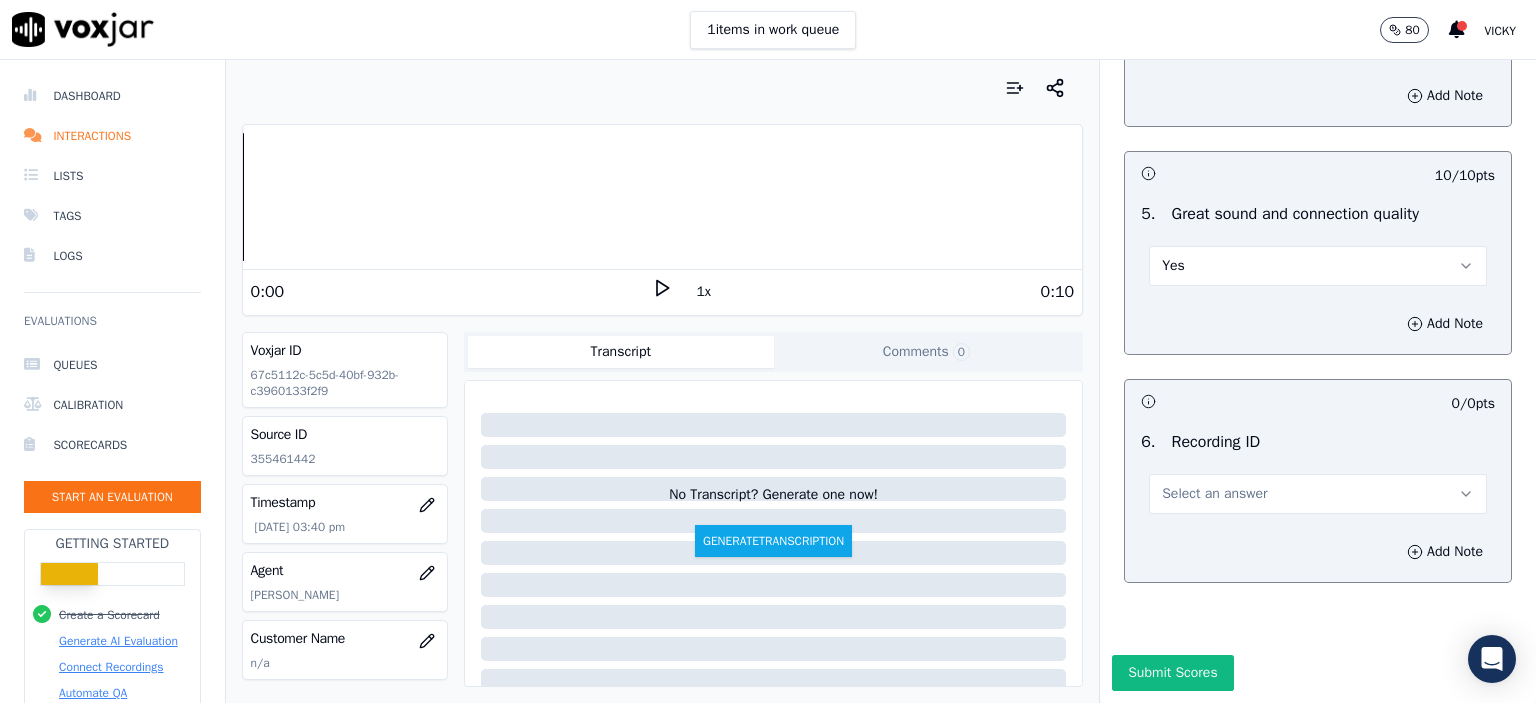 scroll, scrollTop: 3000, scrollLeft: 0, axis: vertical 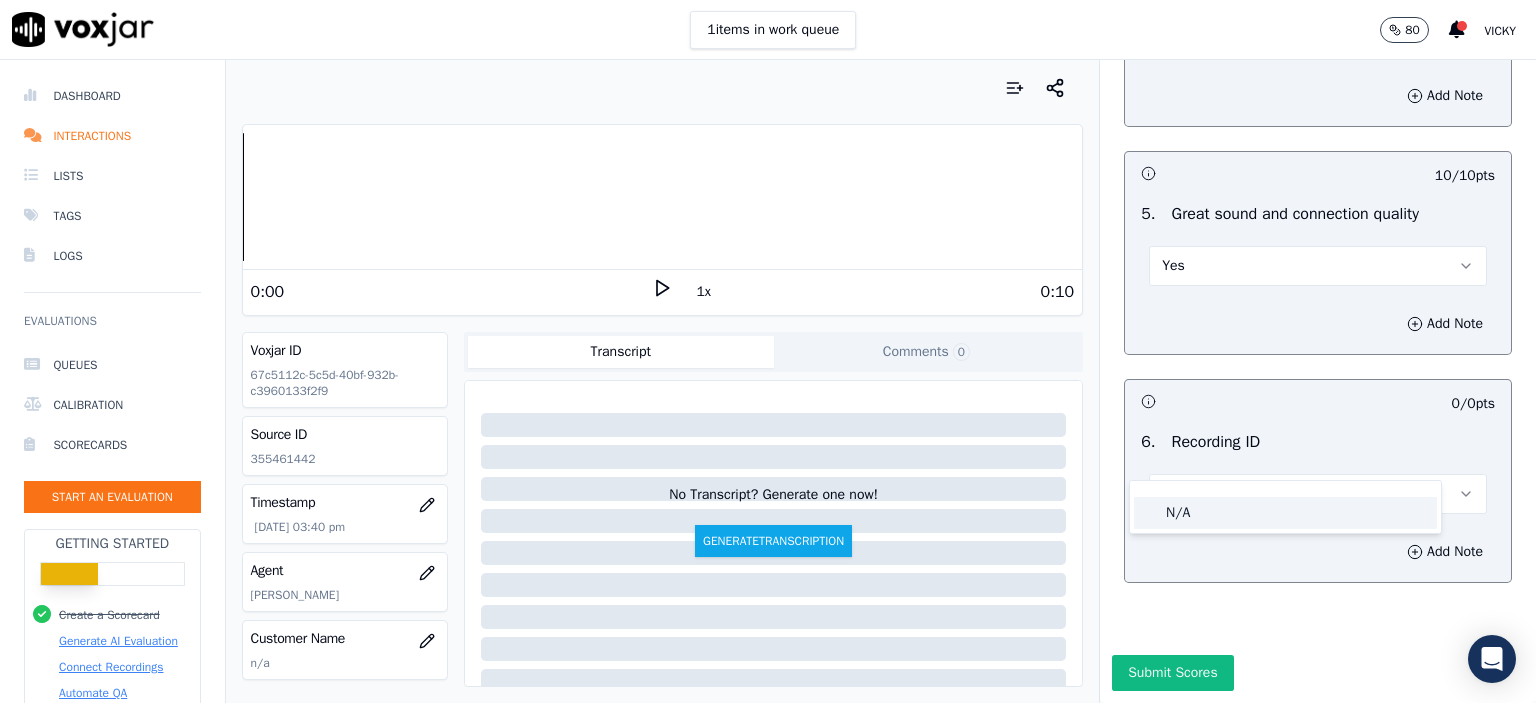 click on "N/A" 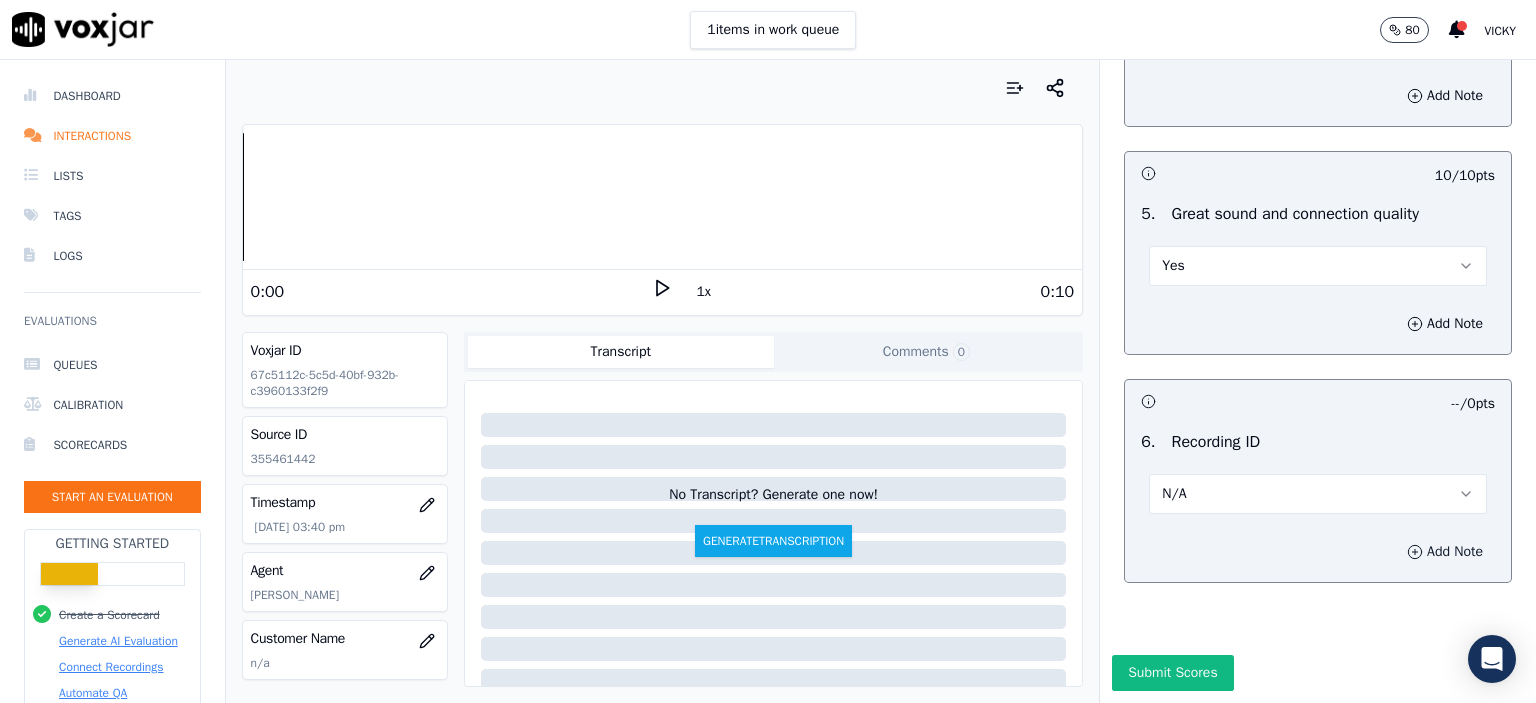 click on "Add Note" at bounding box center [1445, 552] 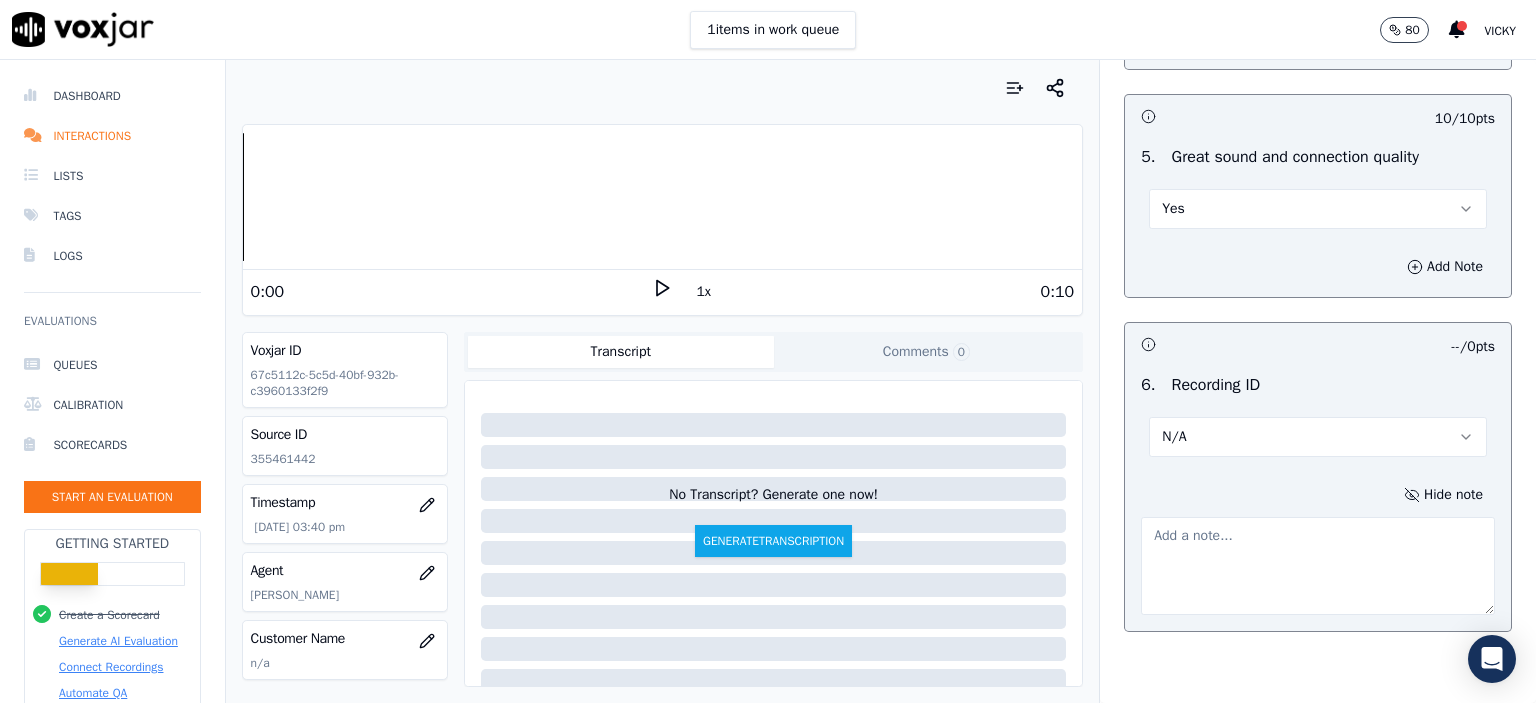 click on "Source ID   355461442" at bounding box center (345, 446) 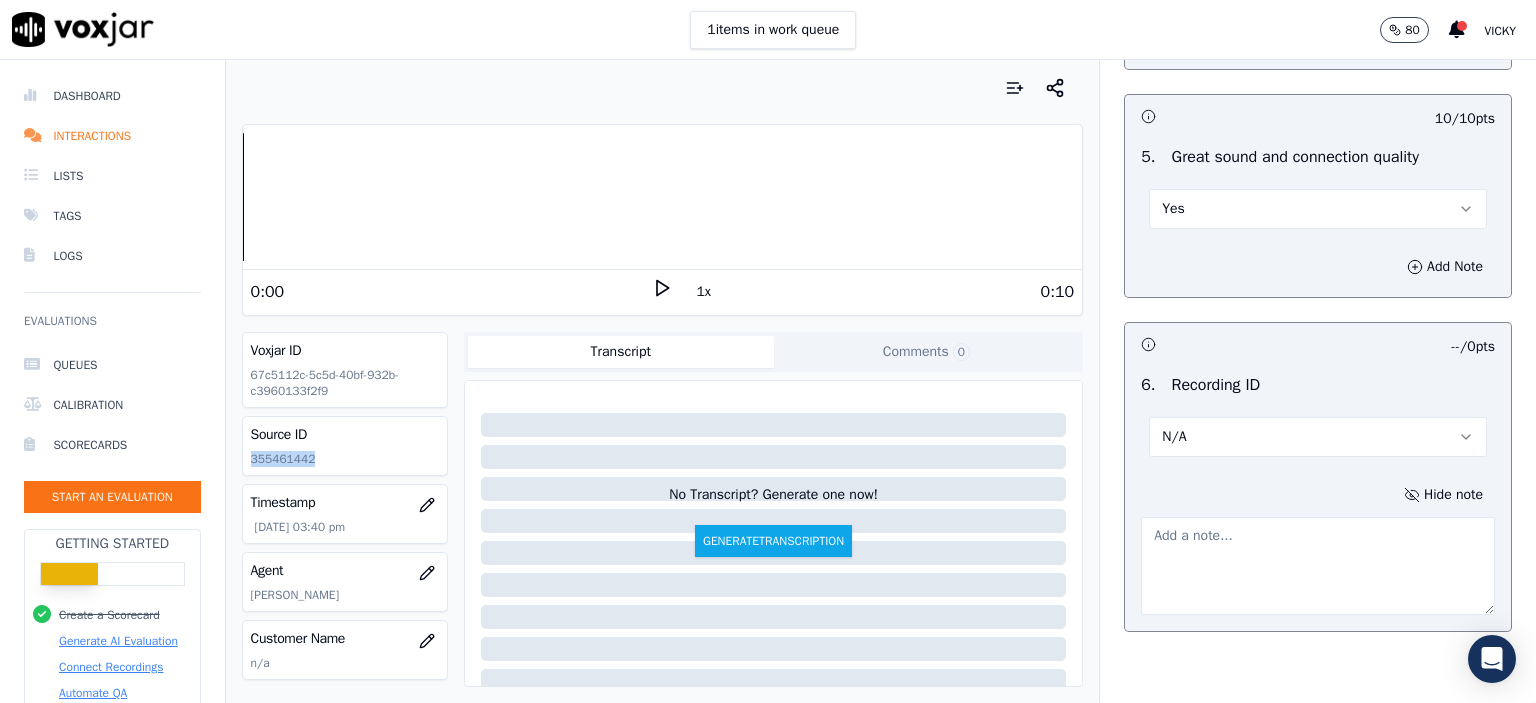 click on "Source ID   355461442" at bounding box center [345, 446] 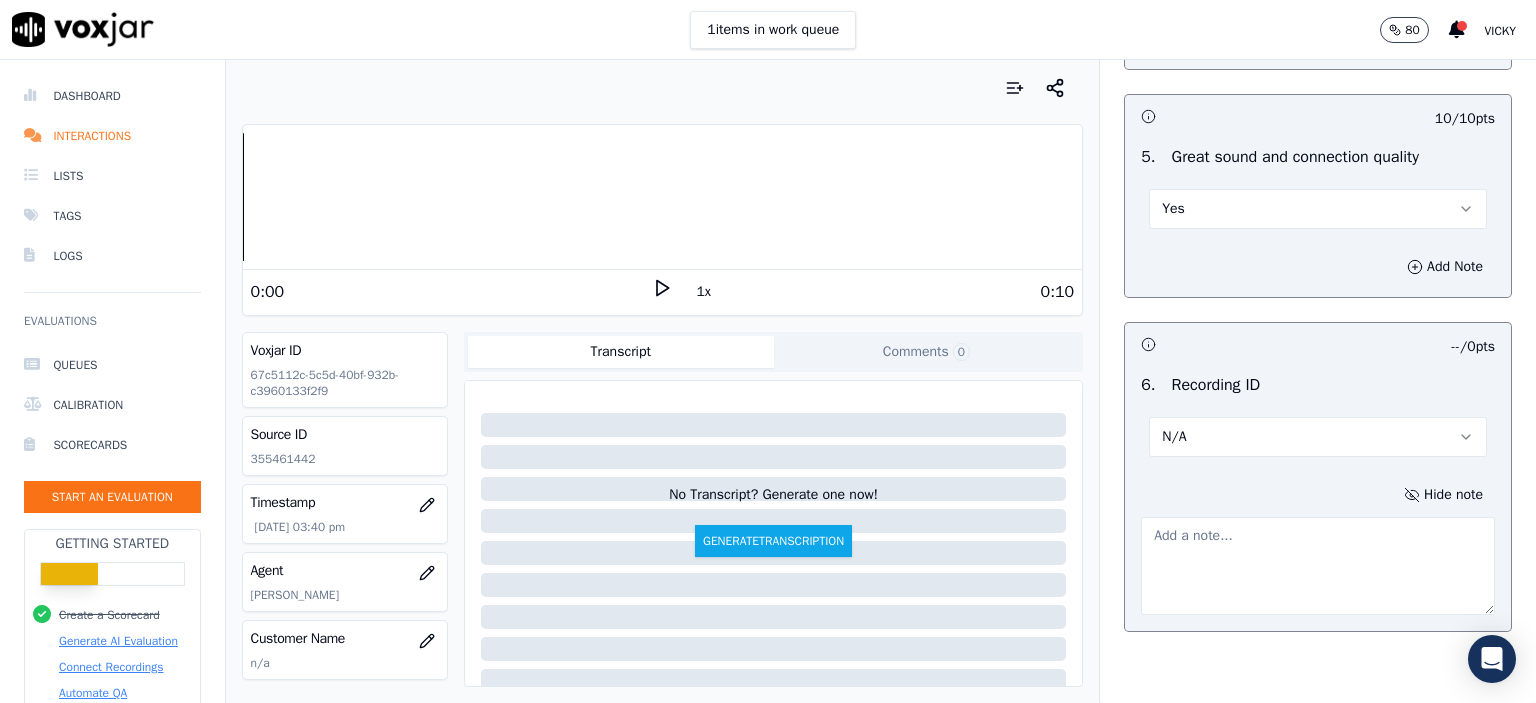 click at bounding box center [1318, 566] 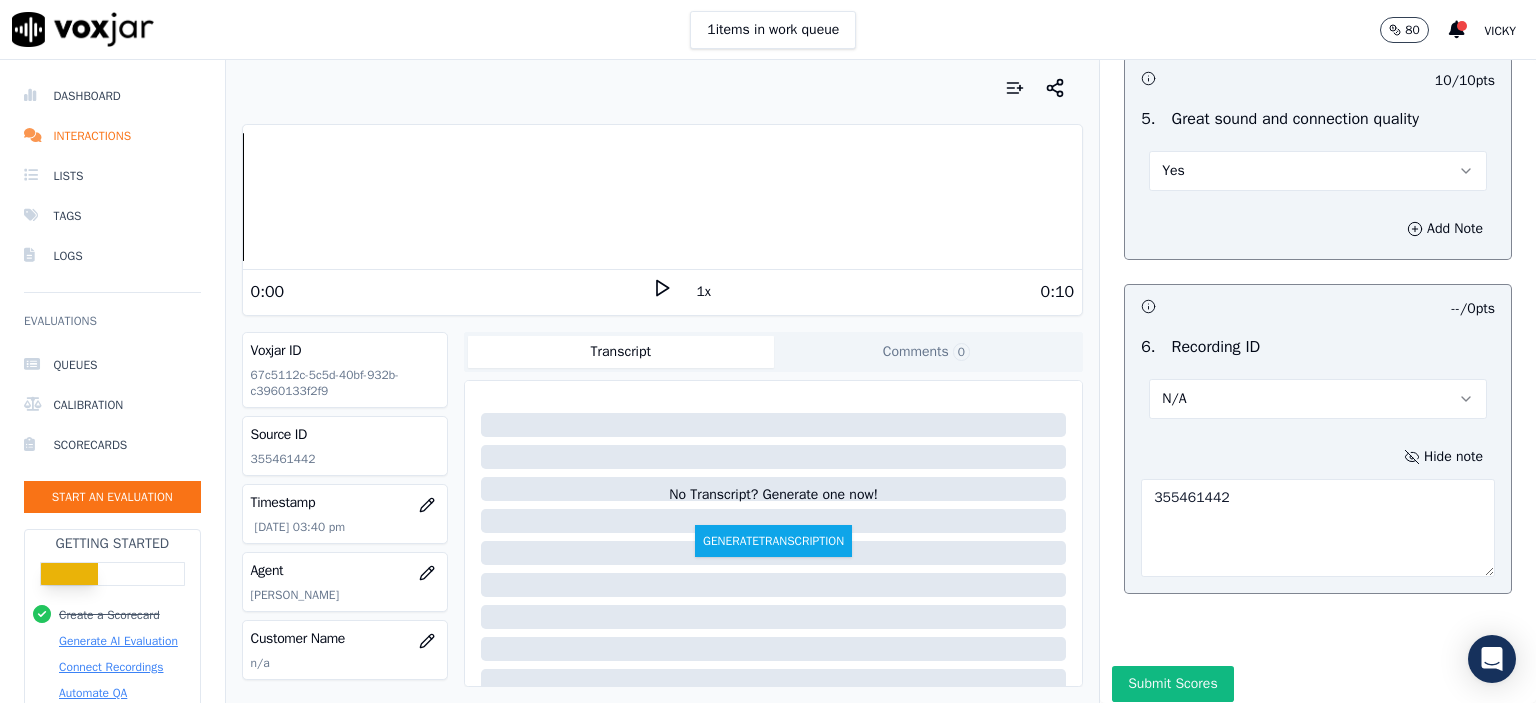 scroll, scrollTop: 3112, scrollLeft: 0, axis: vertical 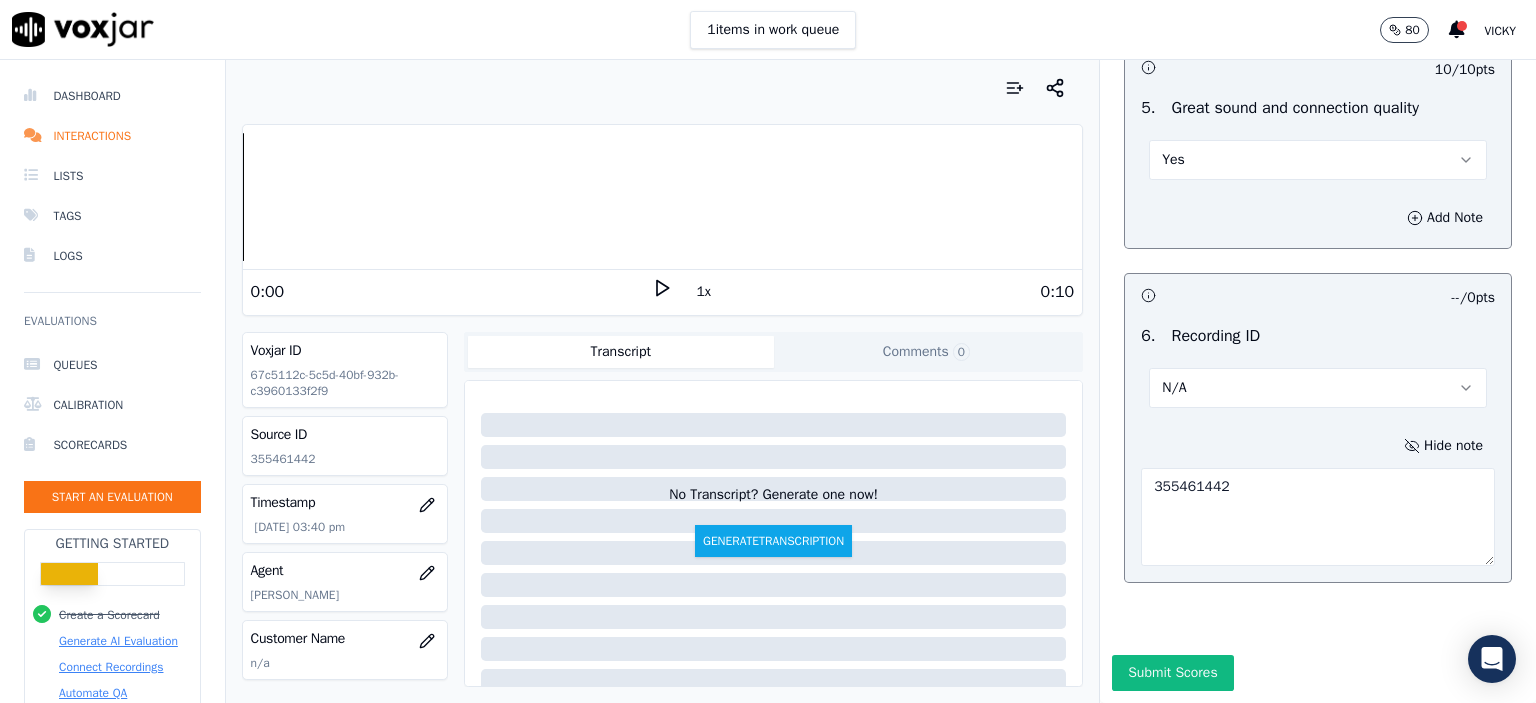type on "355461442" 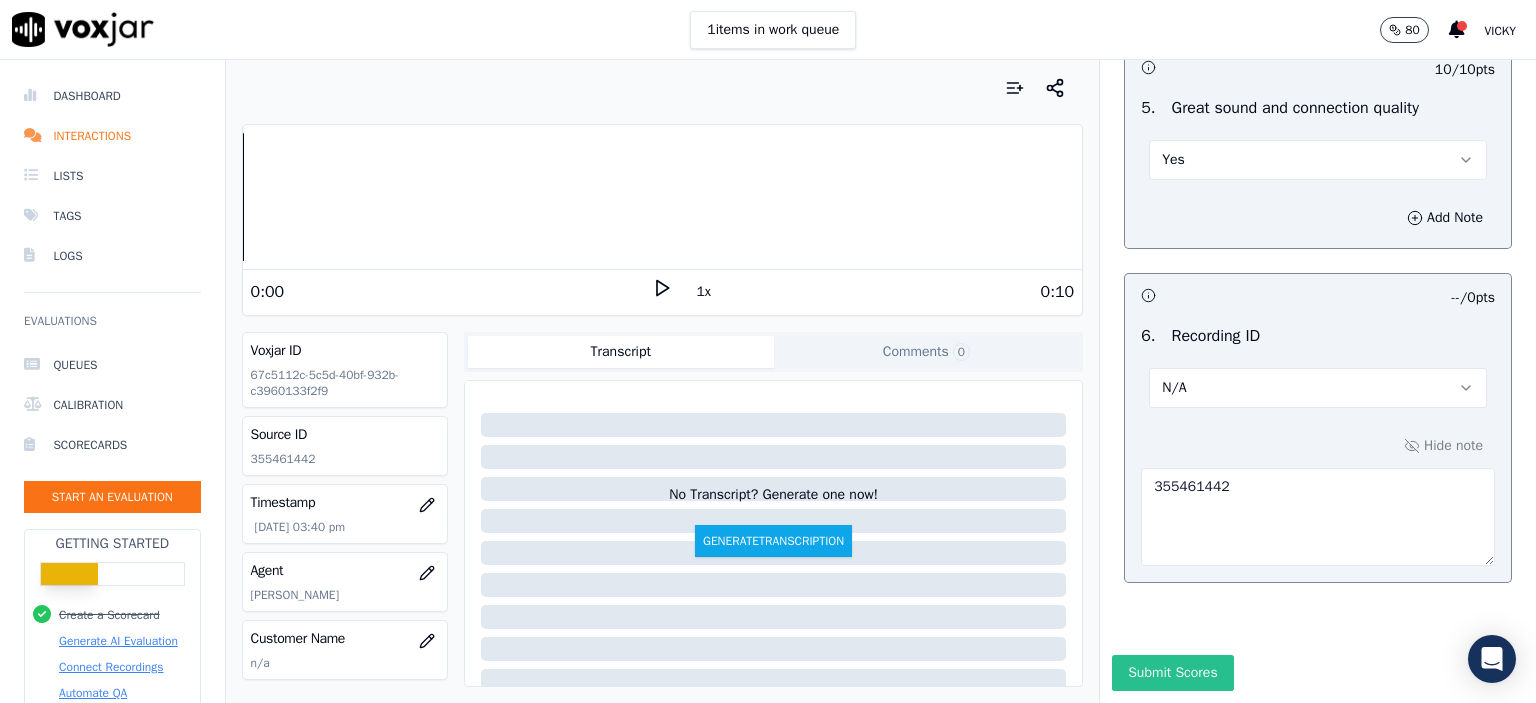 click on "Submit Scores" at bounding box center [1172, 673] 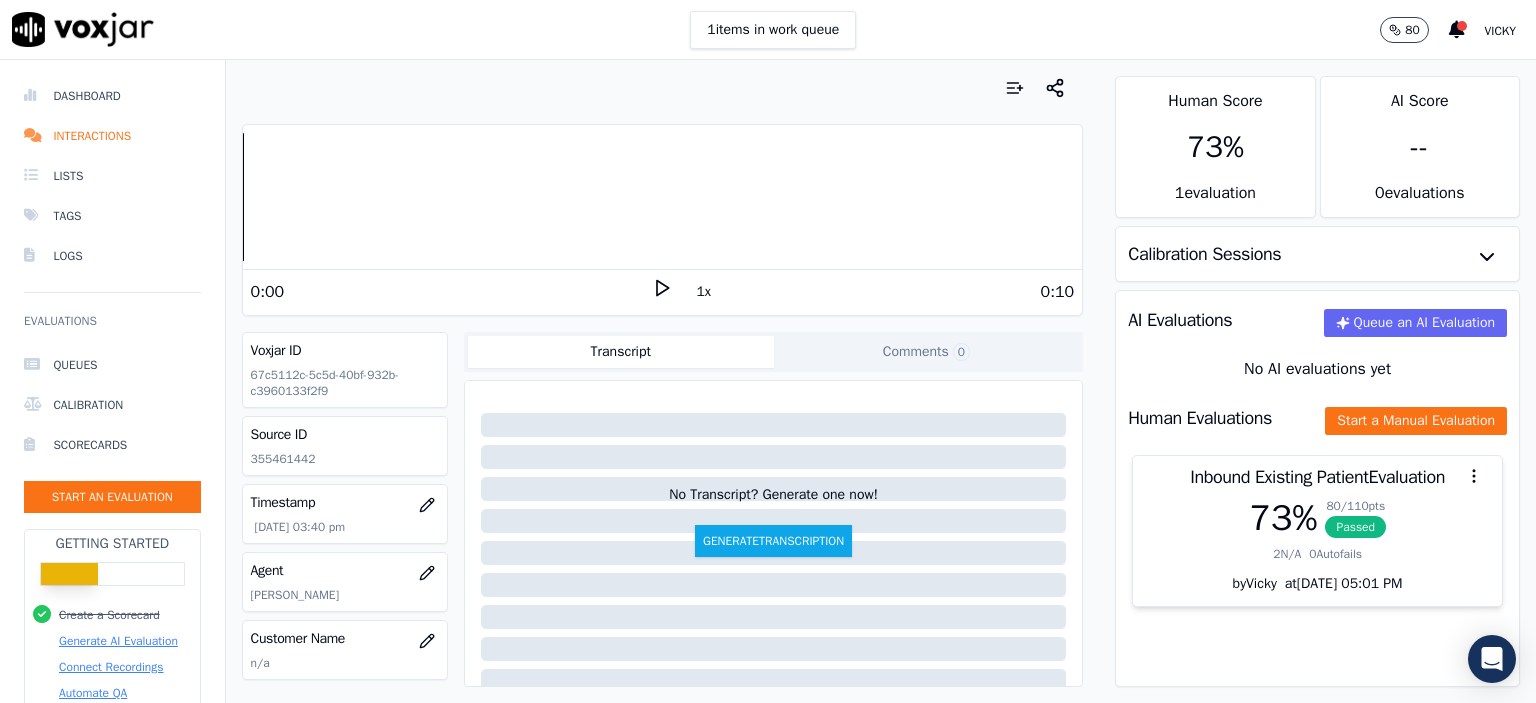 click on "Dashboard" at bounding box center [112, 96] 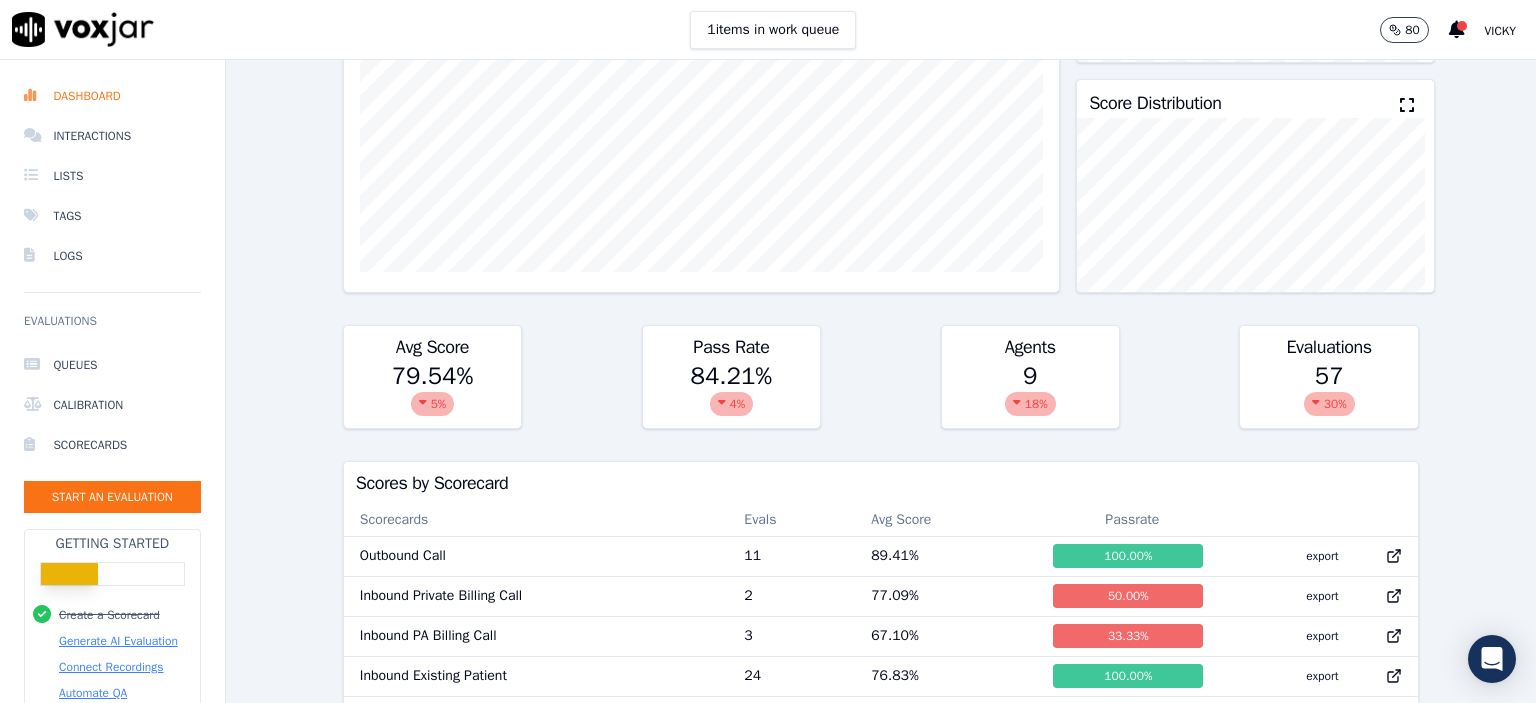 scroll, scrollTop: 0, scrollLeft: 0, axis: both 